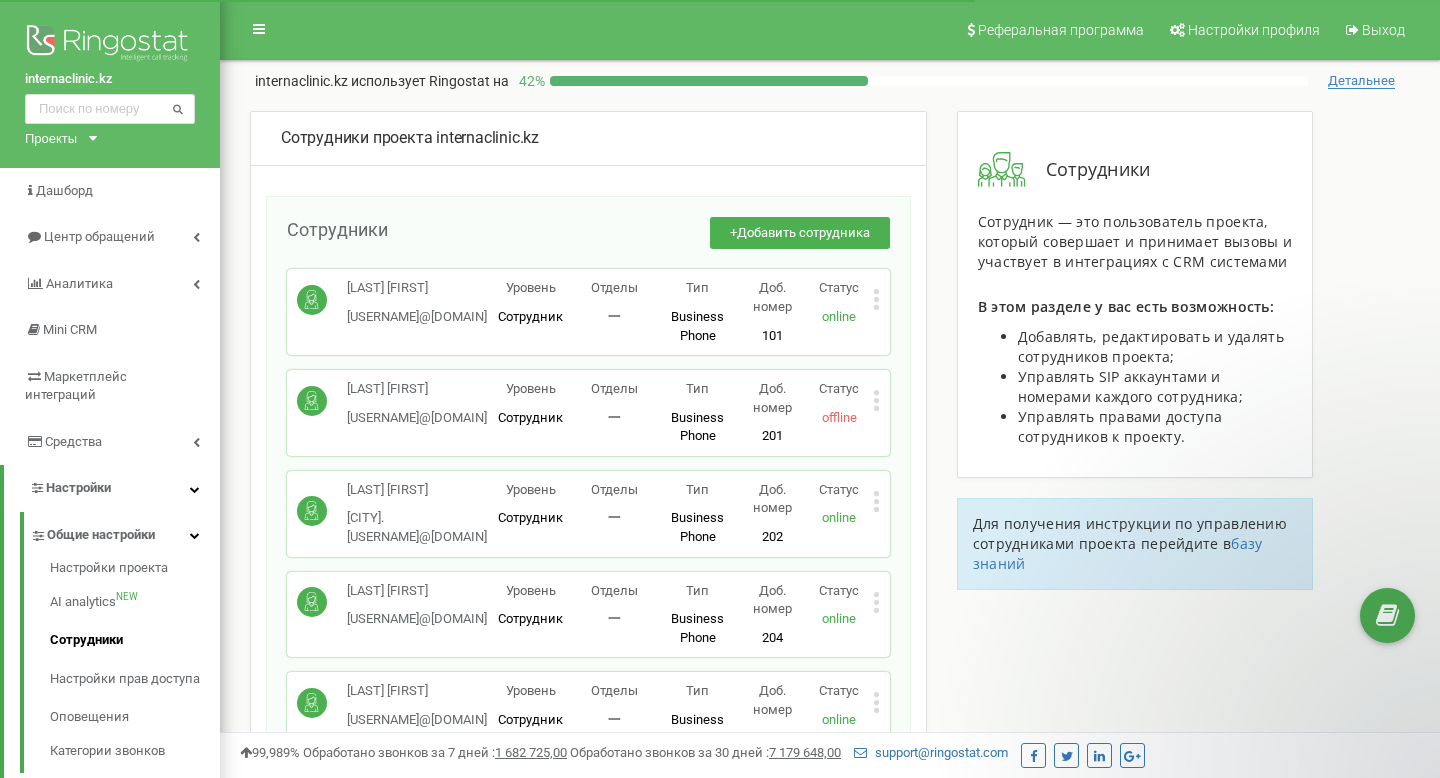 scroll, scrollTop: 1302, scrollLeft: 0, axis: vertical 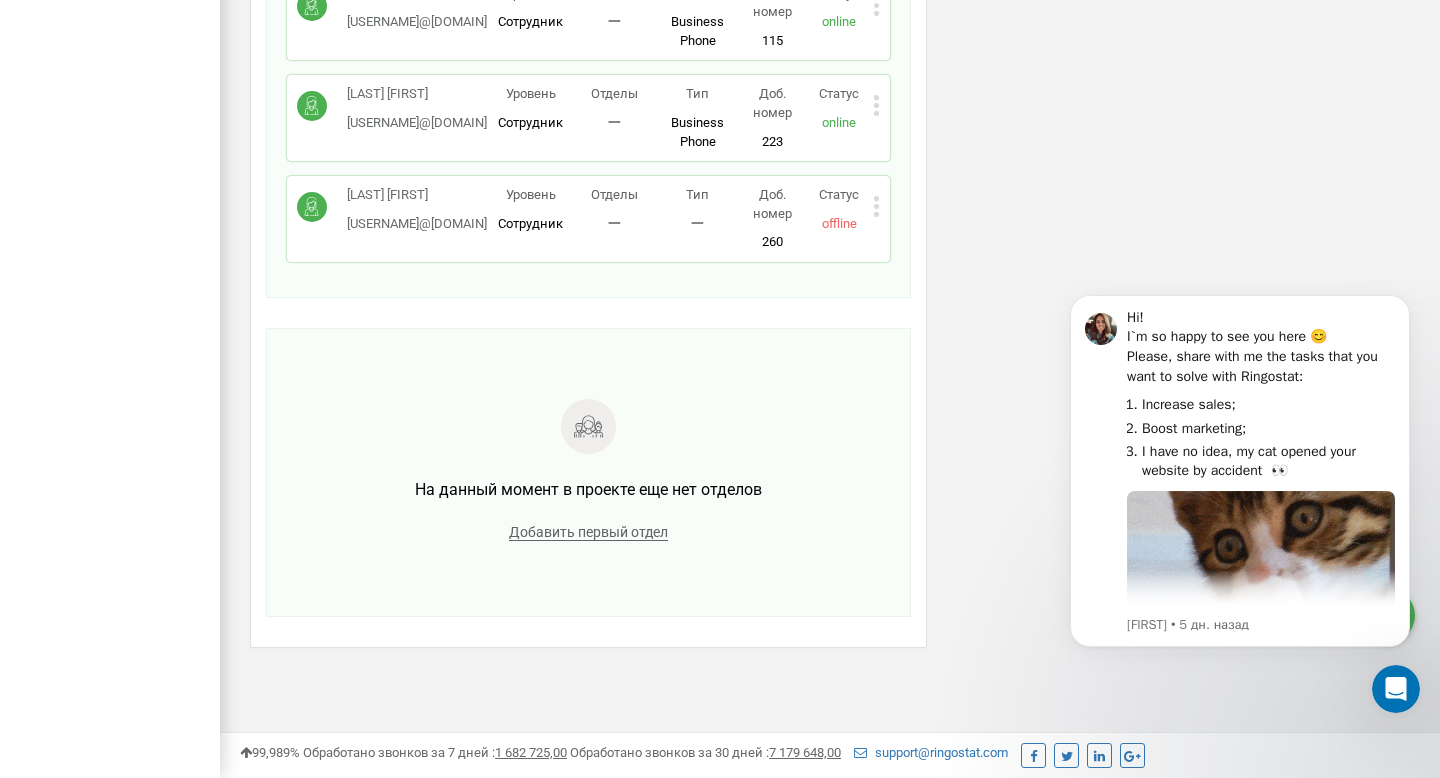 click 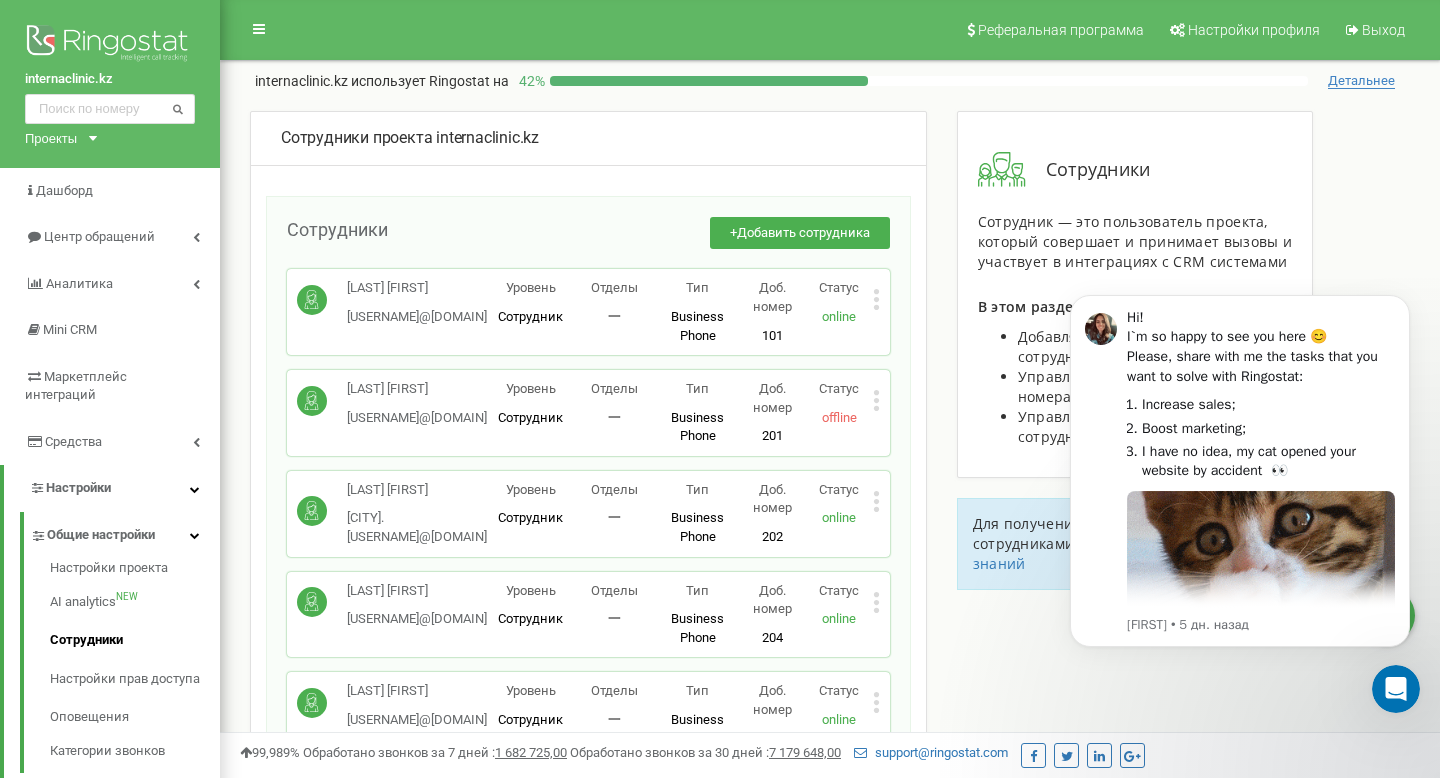scroll, scrollTop: 219, scrollLeft: 0, axis: vertical 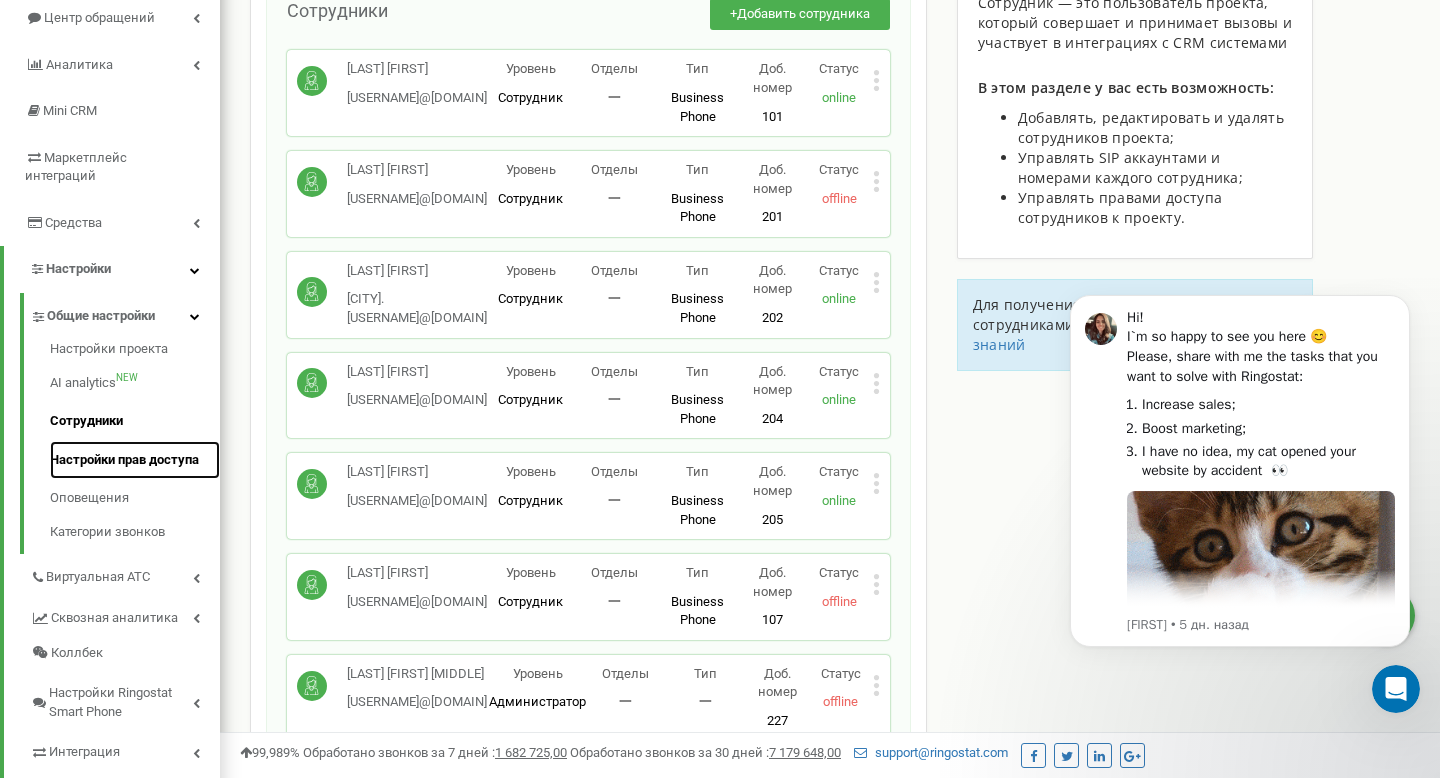 click on "Настройки прав доступа" at bounding box center (135, 460) 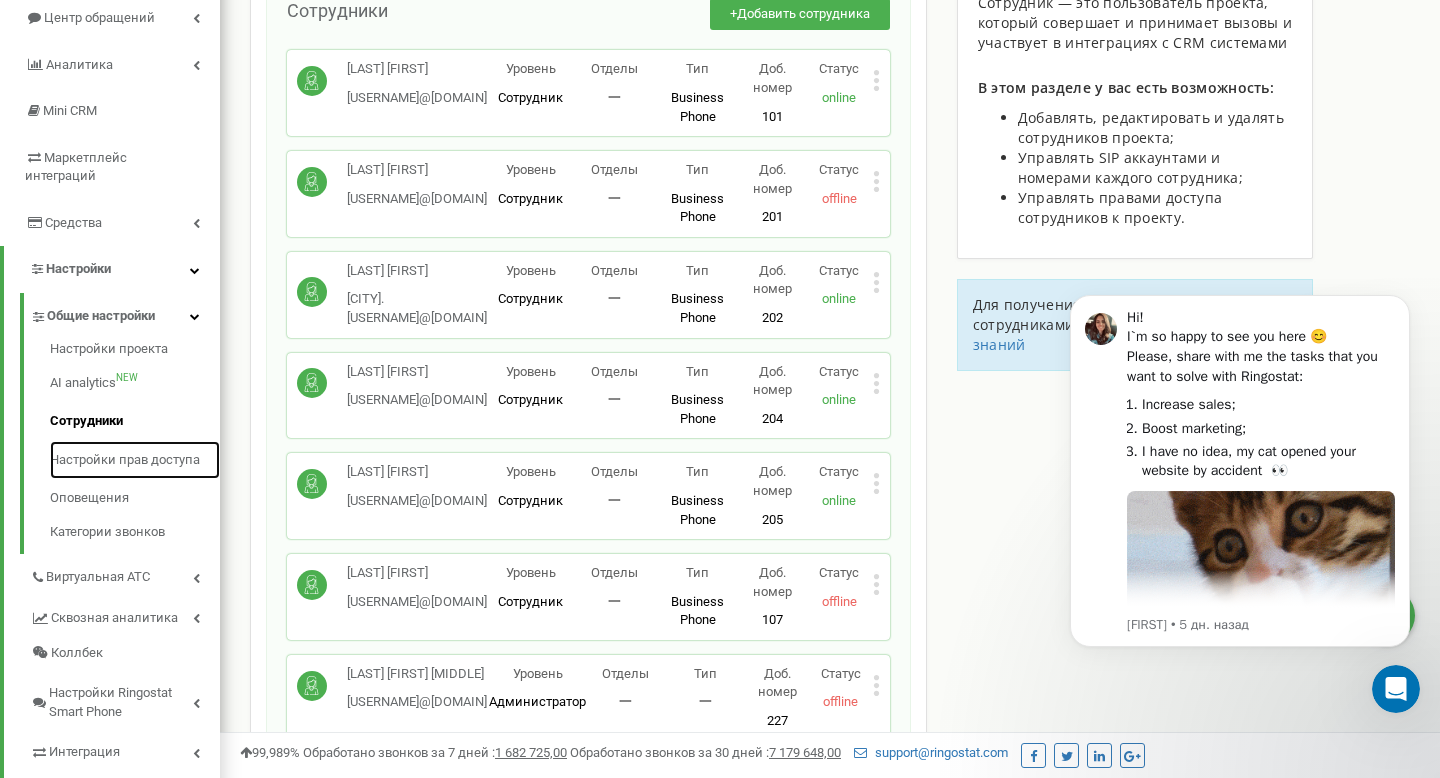 scroll, scrollTop: 0, scrollLeft: 0, axis: both 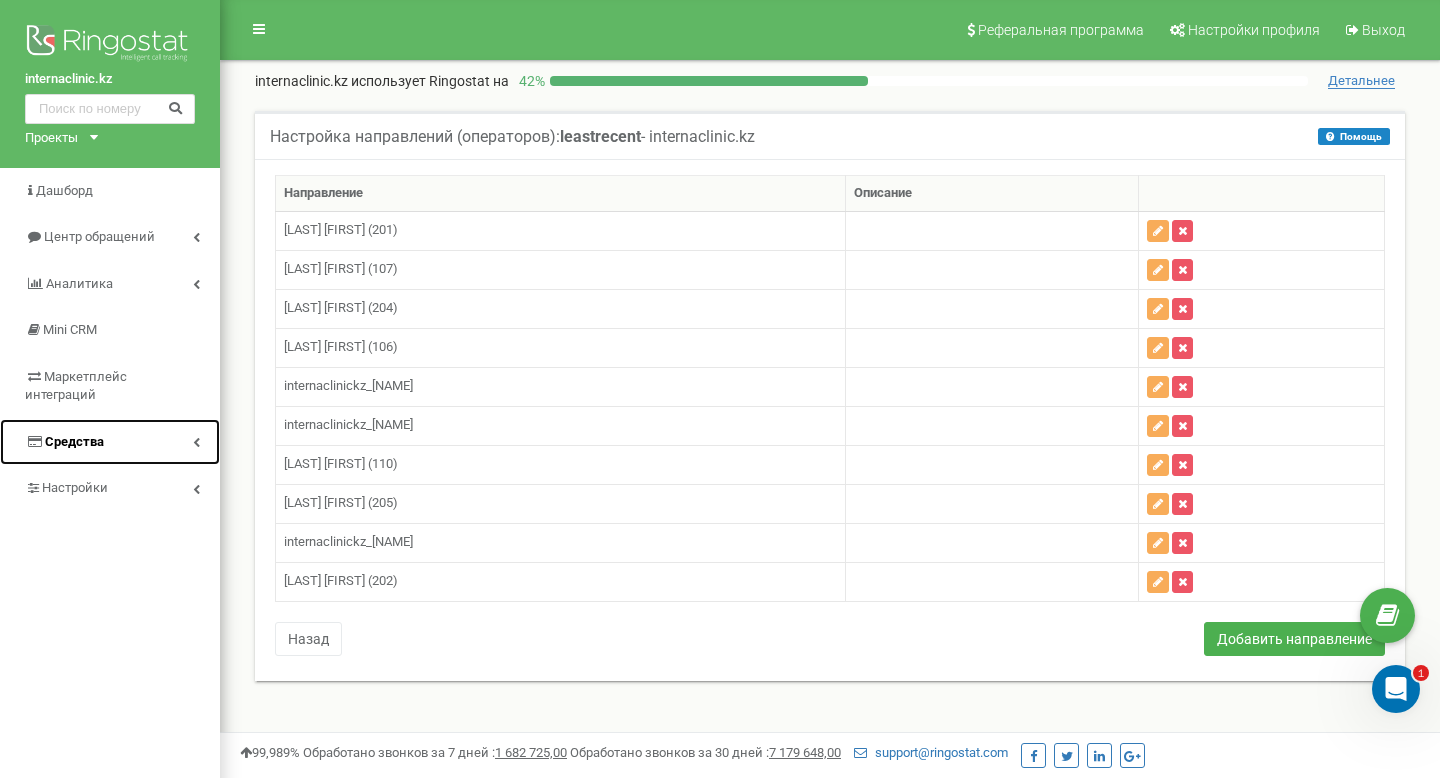 click on "Средства" at bounding box center [110, 442] 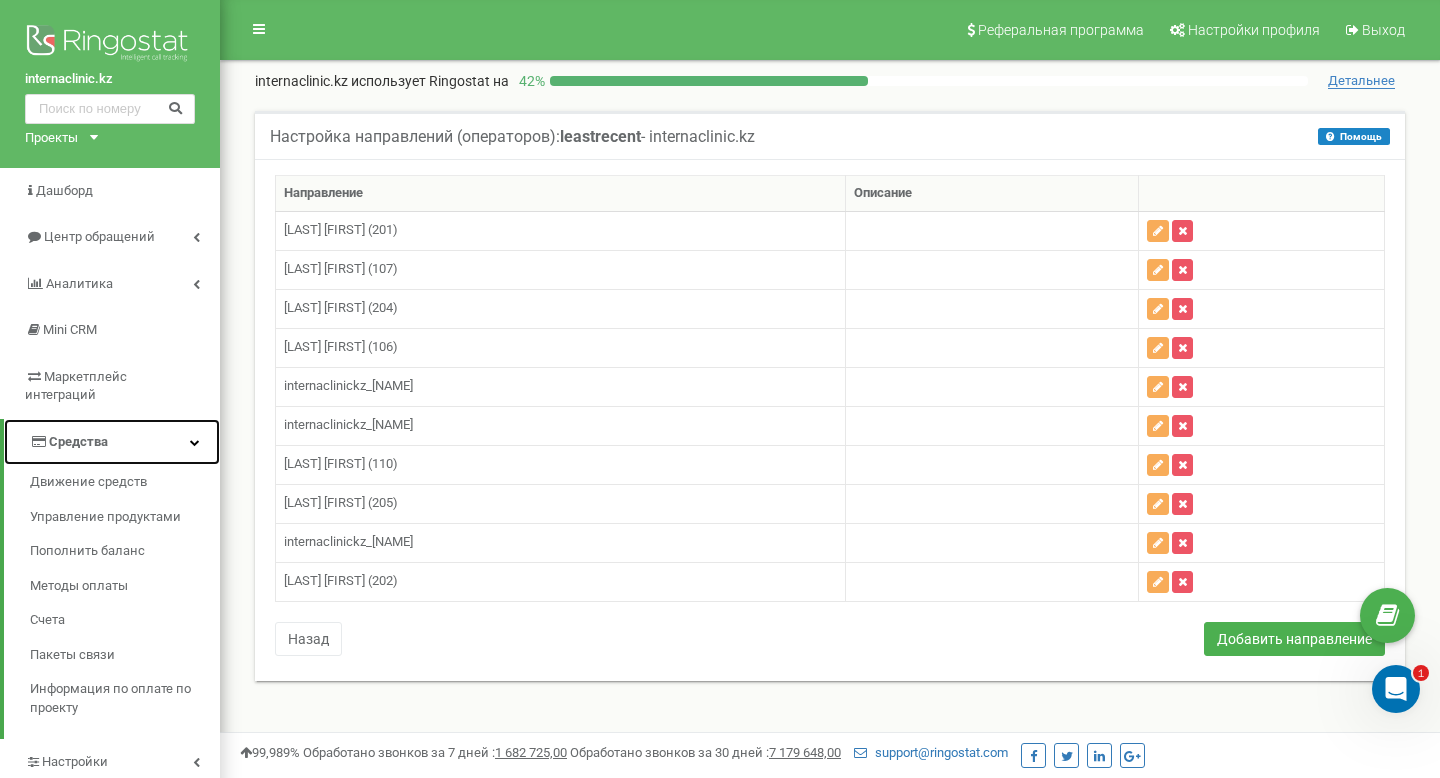 click on "Средства" at bounding box center (112, 442) 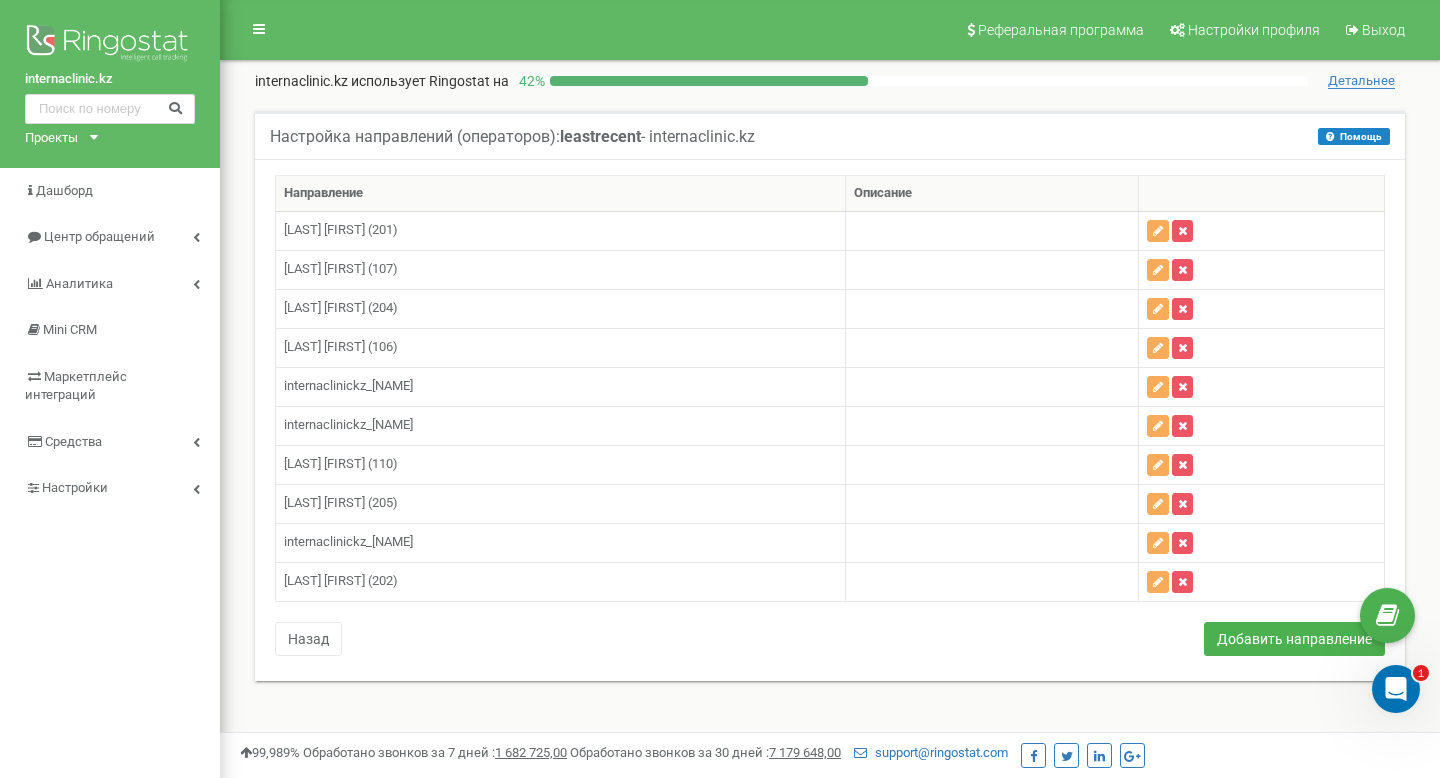 click on "Направление
Описание
Мамышева Айгерим (201)
Ардак Асель (107) Кобес Аяулым (204)" at bounding box center (830, 418) 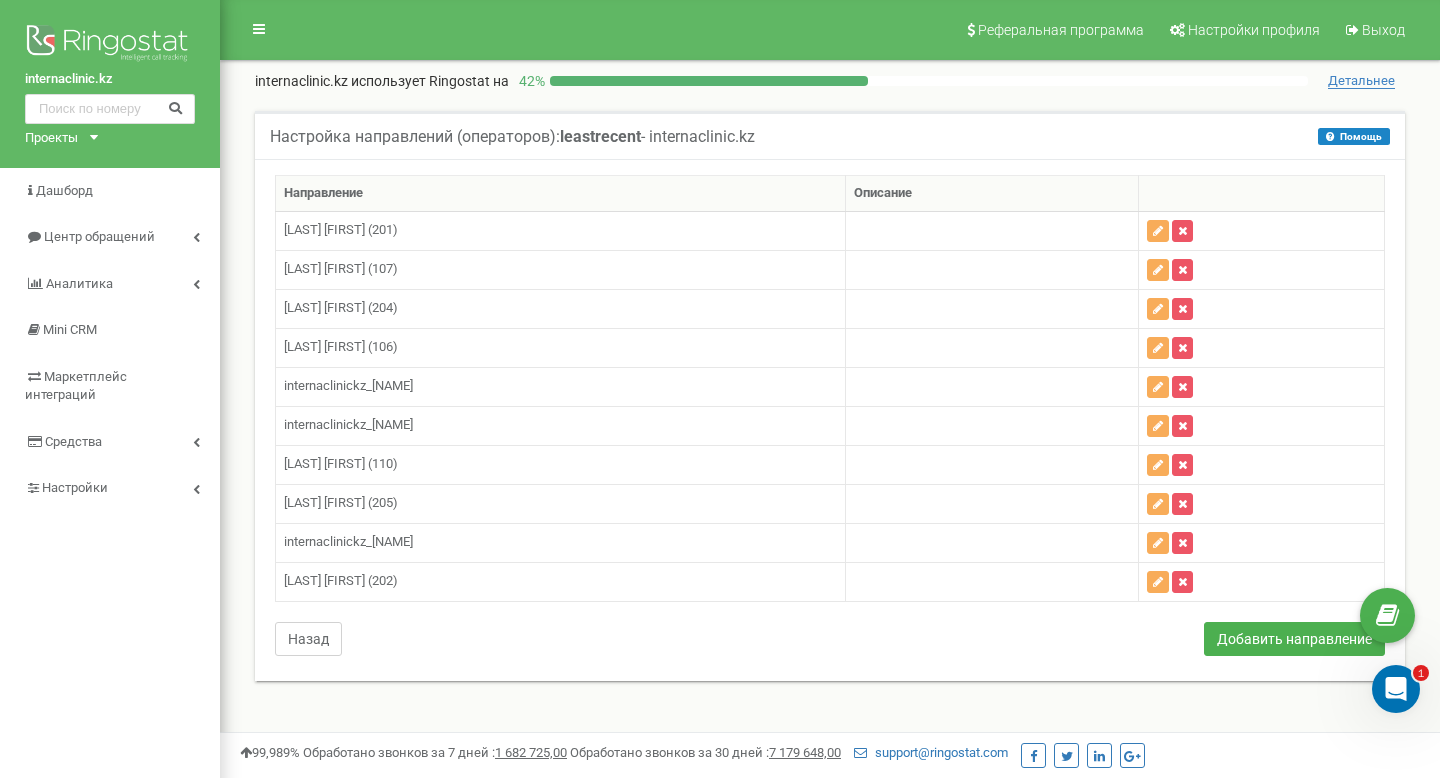 click on "Назад" at bounding box center (308, 639) 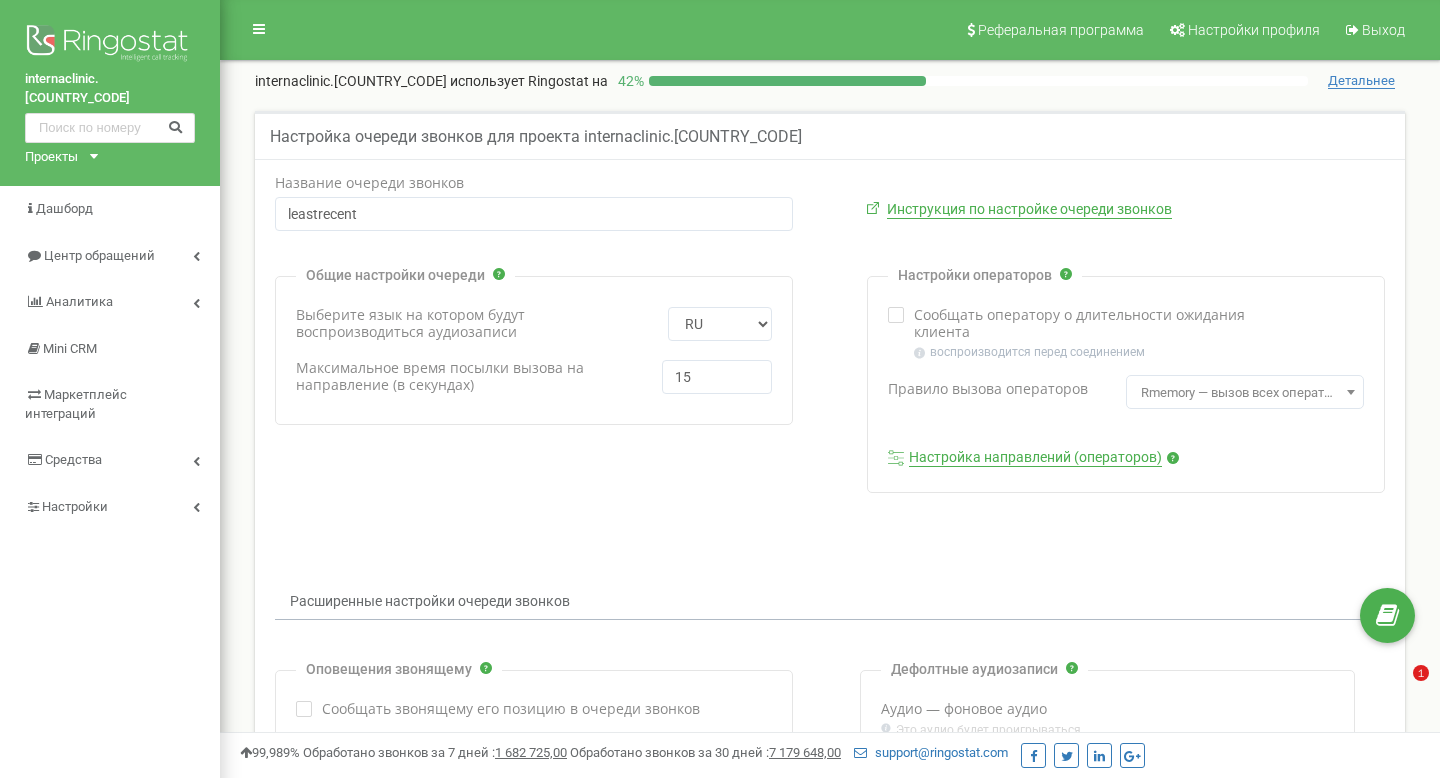 scroll, scrollTop: 0, scrollLeft: 0, axis: both 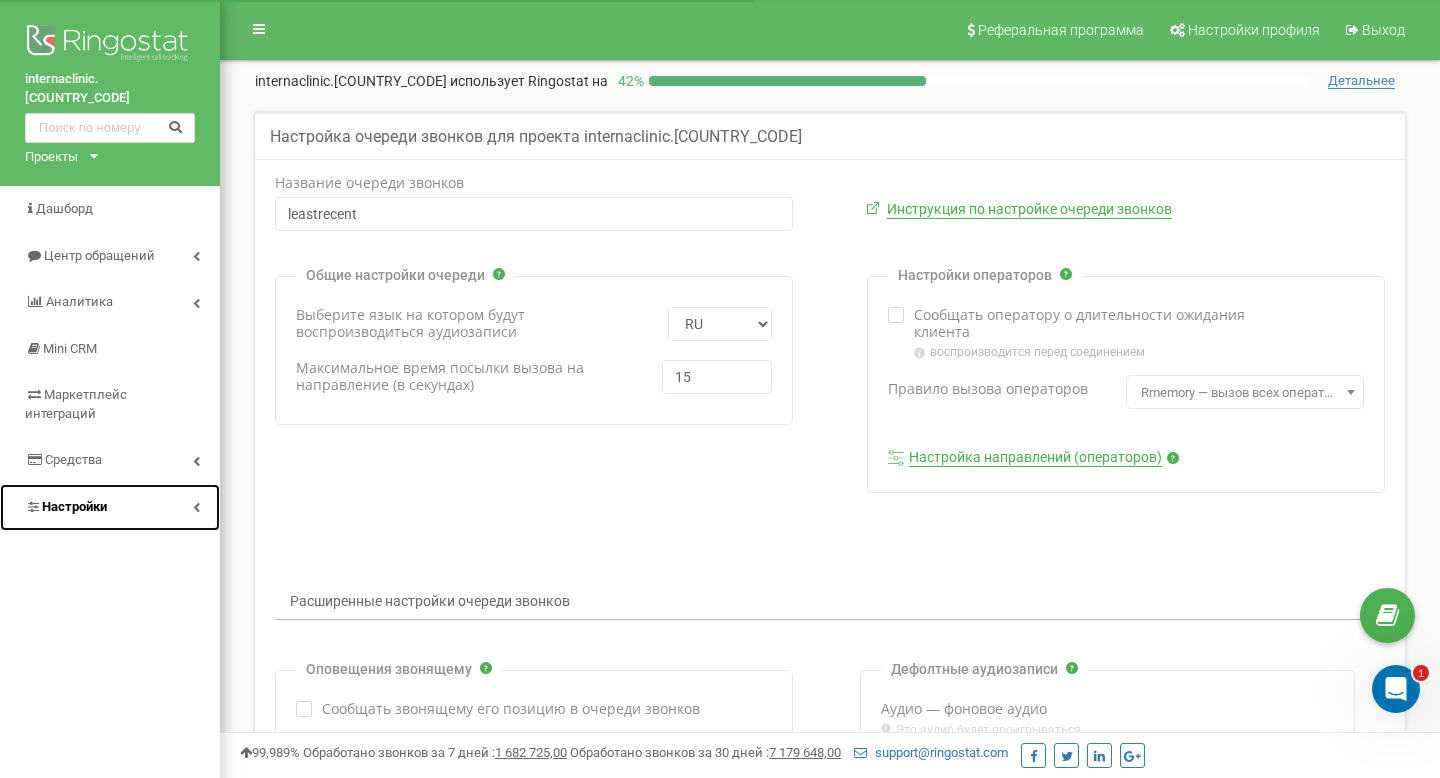 click on "Настройки" at bounding box center (110, 507) 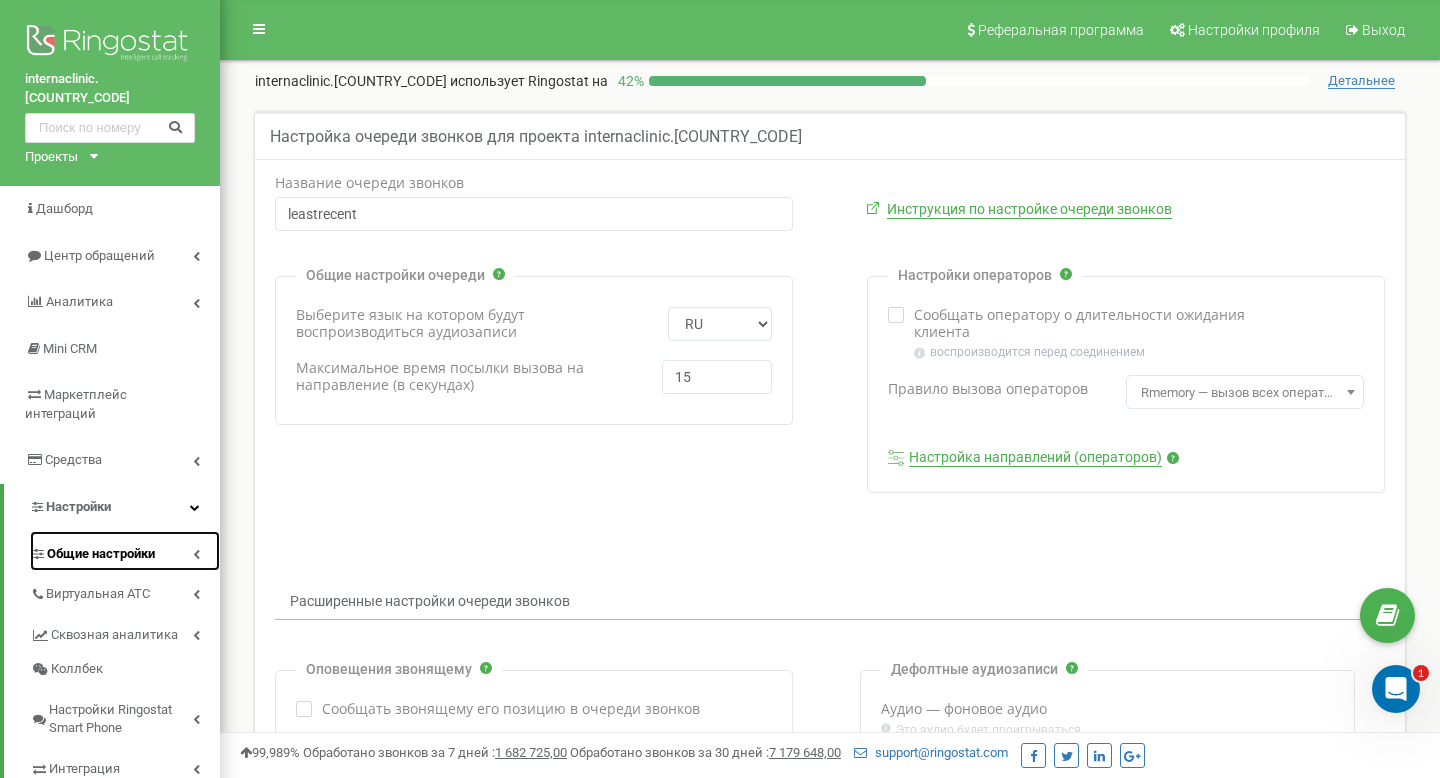 click on "Общие настройки" at bounding box center [125, 551] 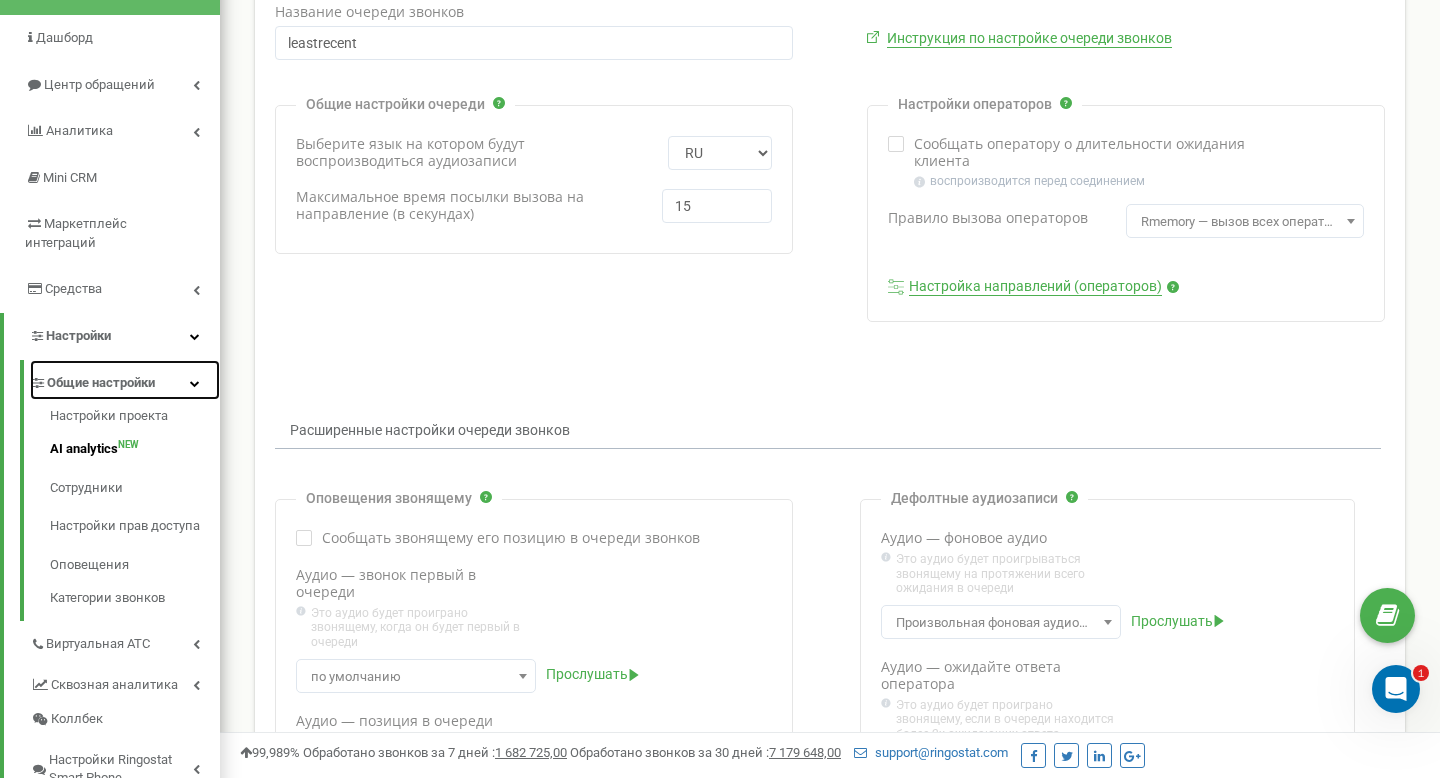 scroll, scrollTop: 210, scrollLeft: 0, axis: vertical 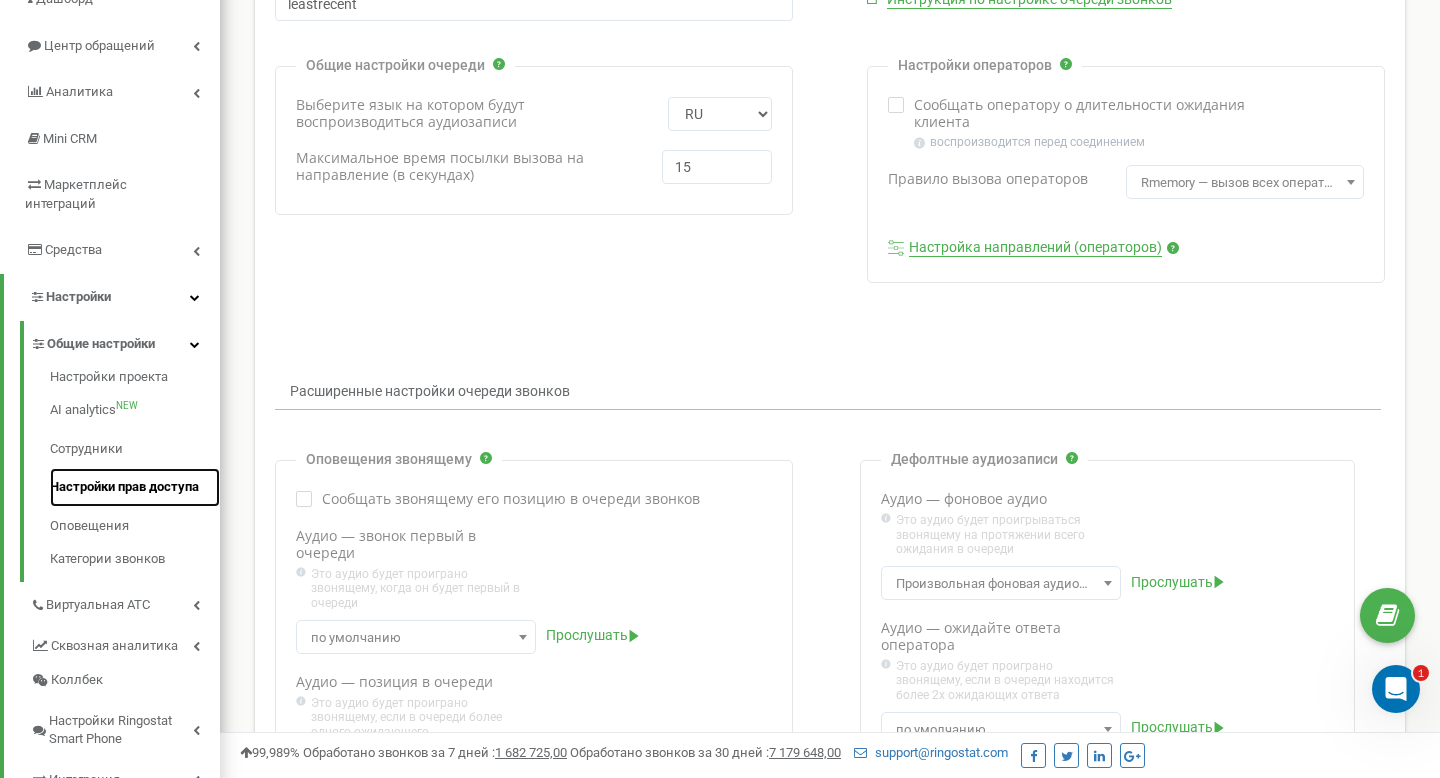 click on "Настройки прав доступа" at bounding box center (135, 487) 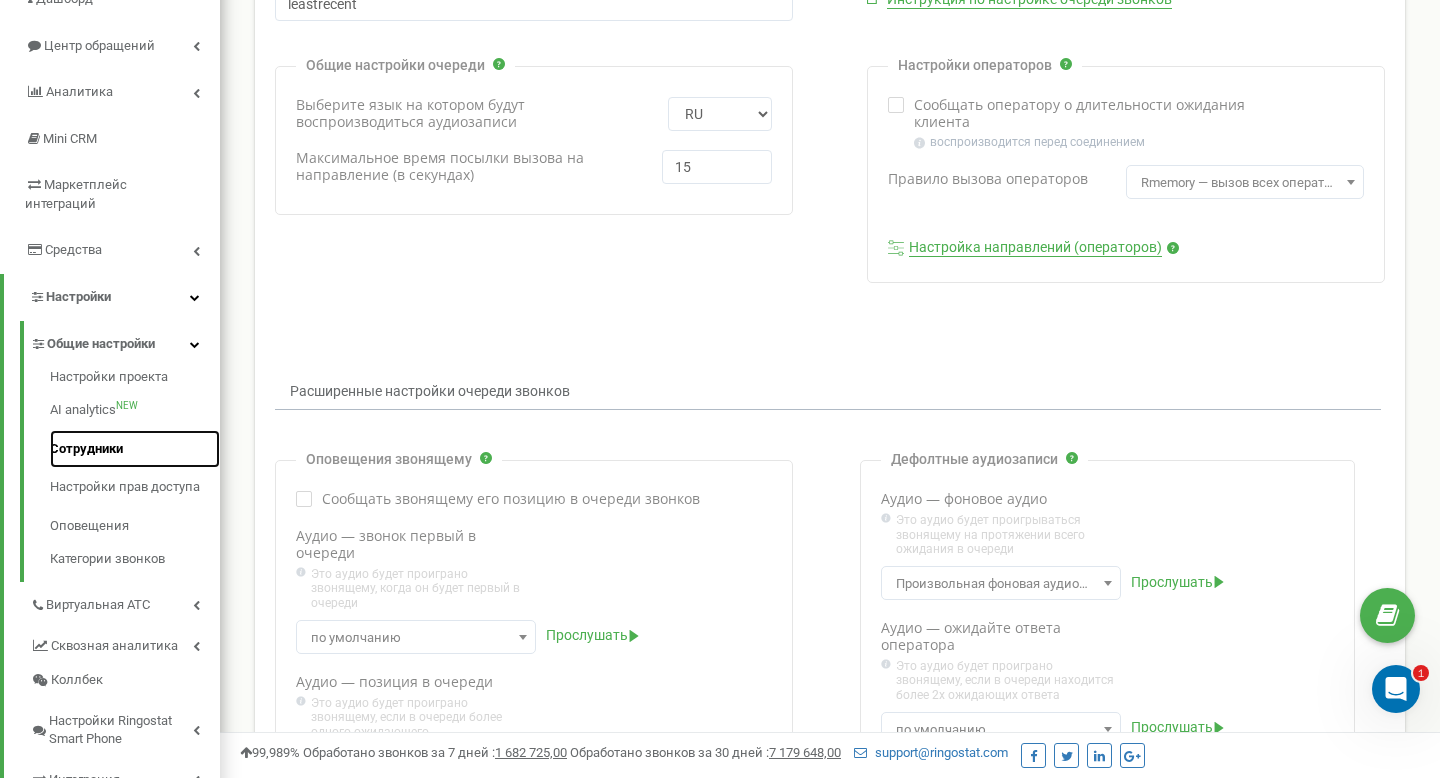 click on "Сотрудники" at bounding box center [135, 449] 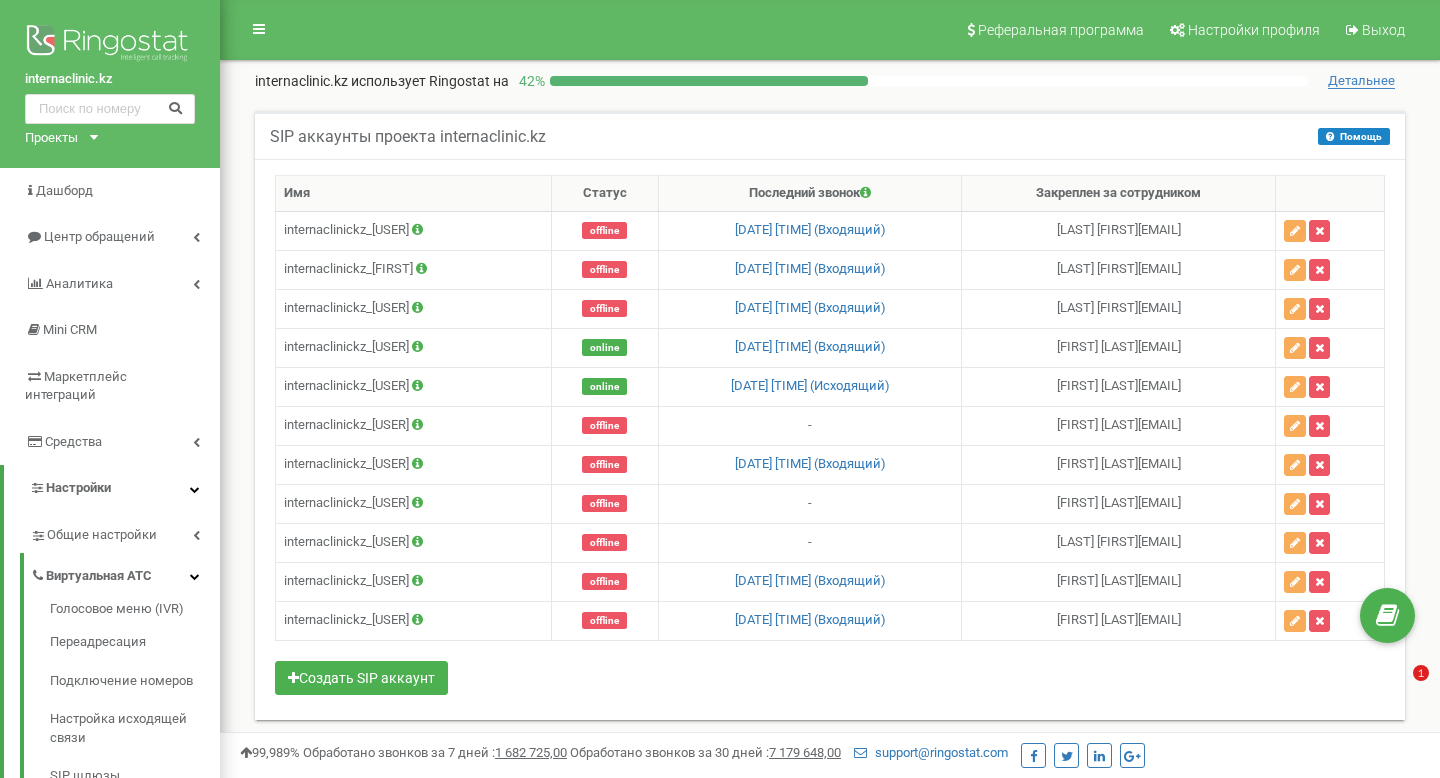 scroll, scrollTop: 54, scrollLeft: 0, axis: vertical 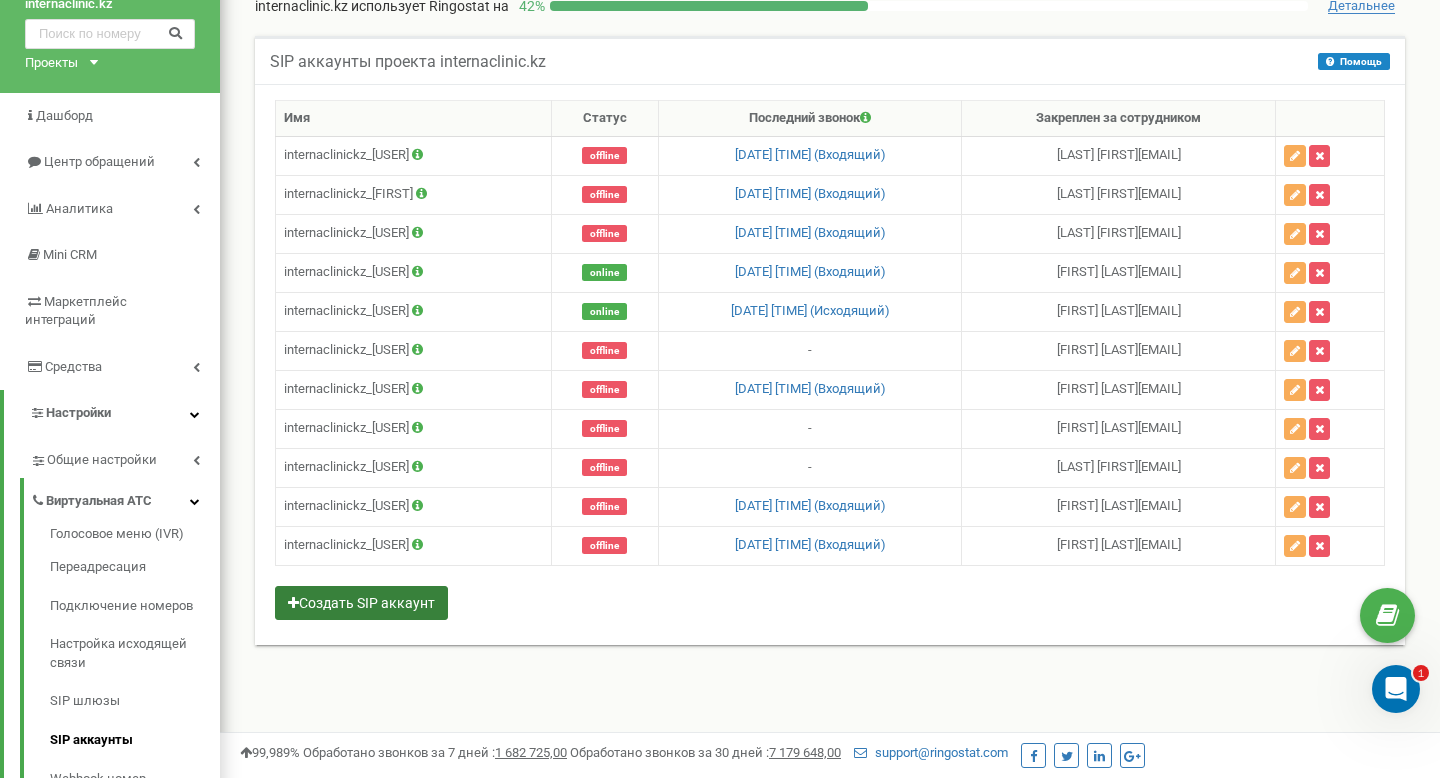 click on "Создать SIP аккаунт" at bounding box center (361, 603) 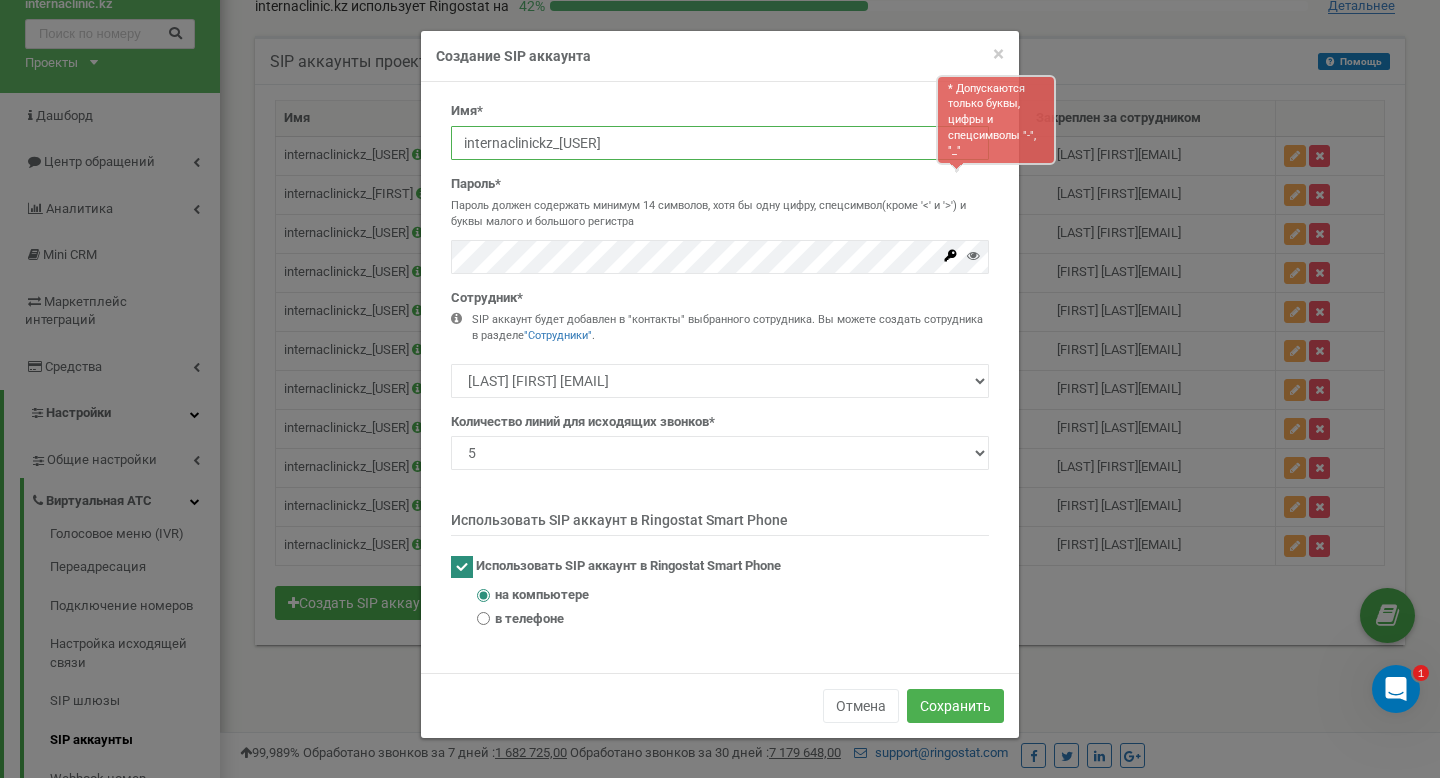 click on "internaclinickz_" at bounding box center (720, 143) 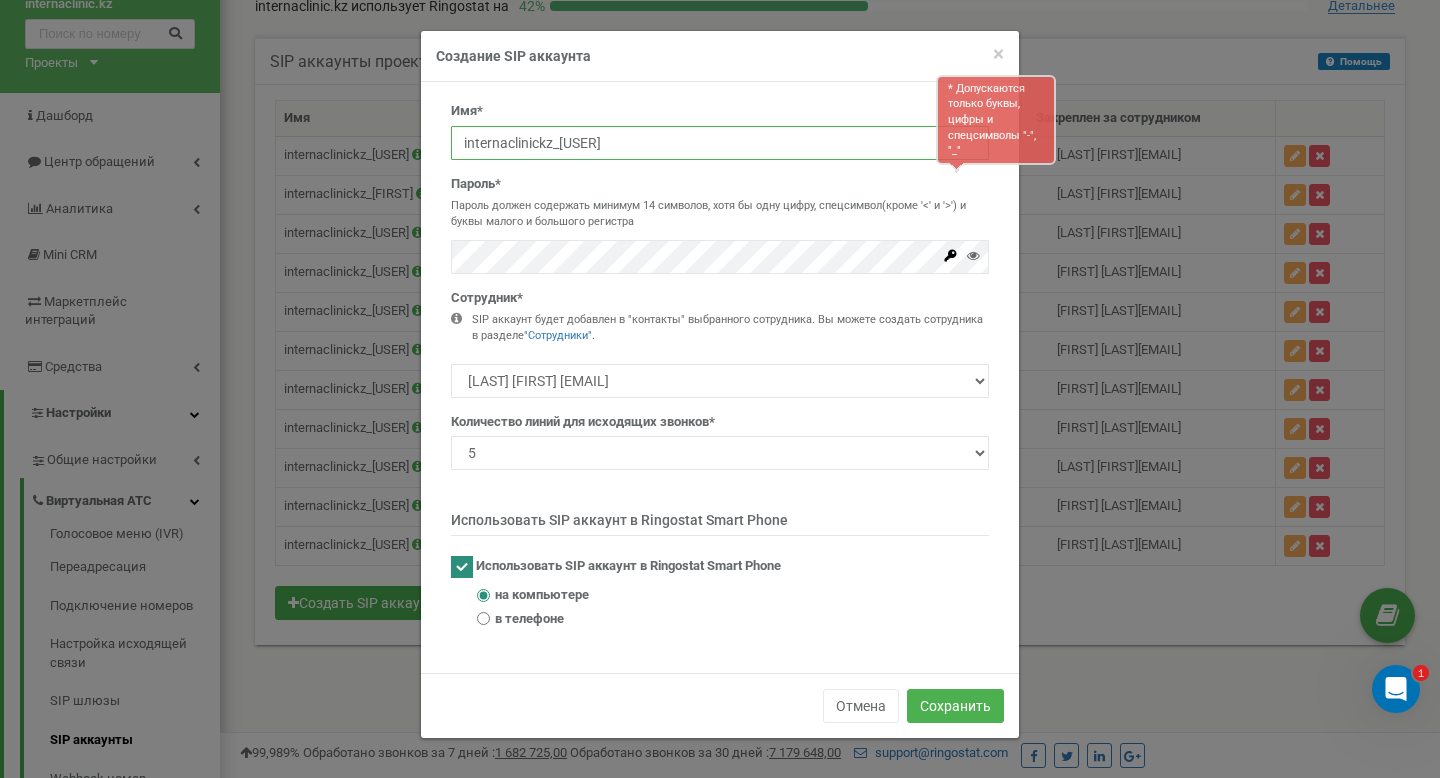 type on "internaclinickz_leila" 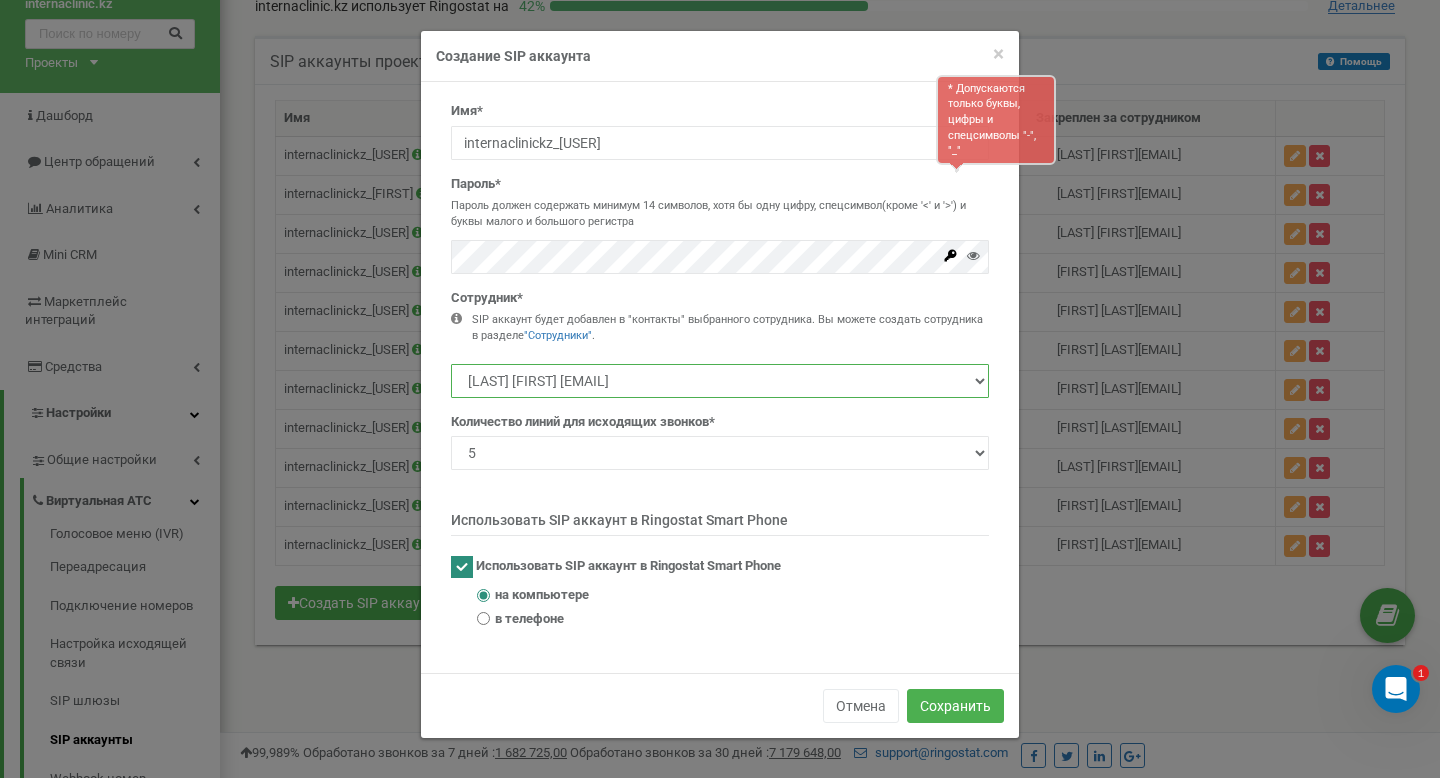 click on "Акимбекова Назира nazira19950718@gmail.com
Азнабакиева Малика Abazika0402@gmail.com
Ардак Асель 028kzzt@gmail.com
Улекова Анель ulekovaa@gmail.com" at bounding box center (720, 381) 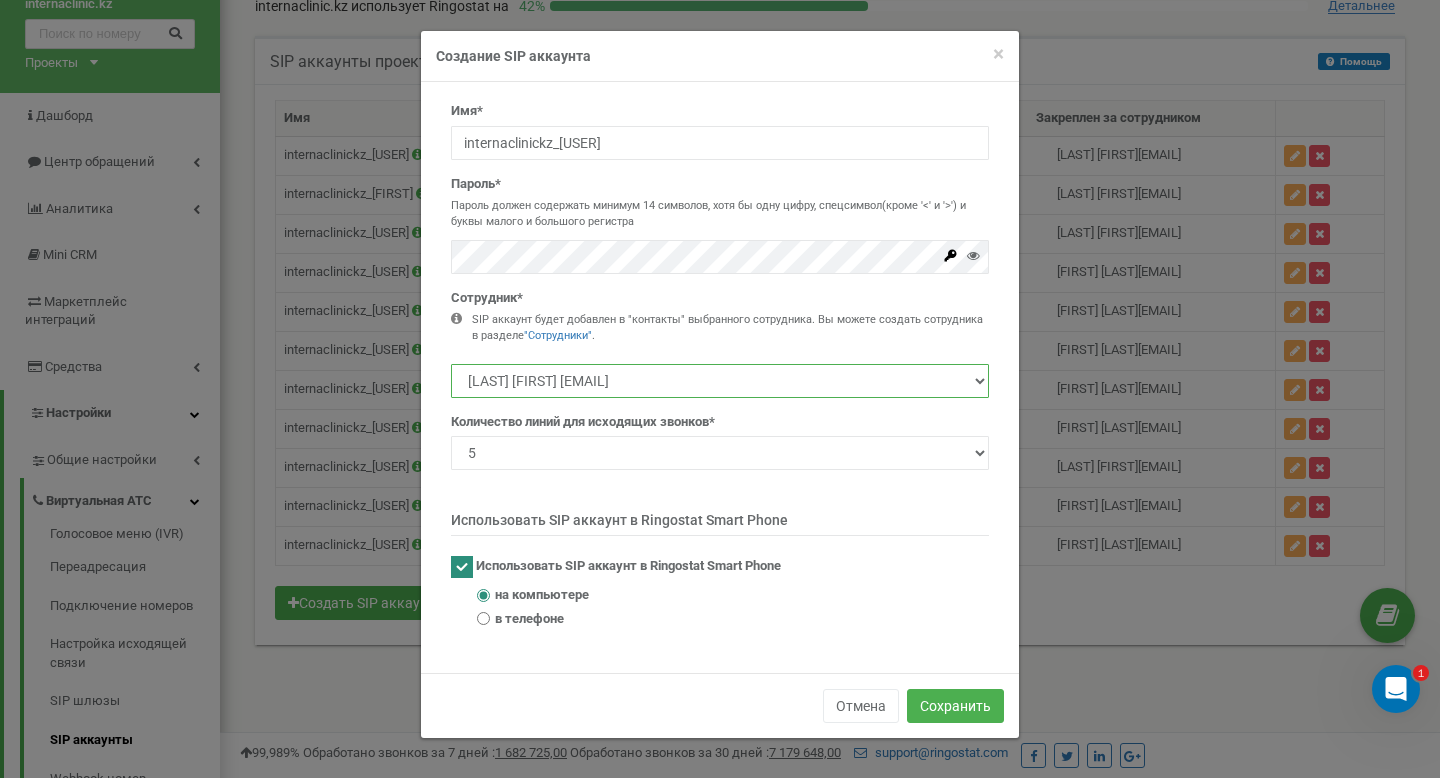 select on "478966" 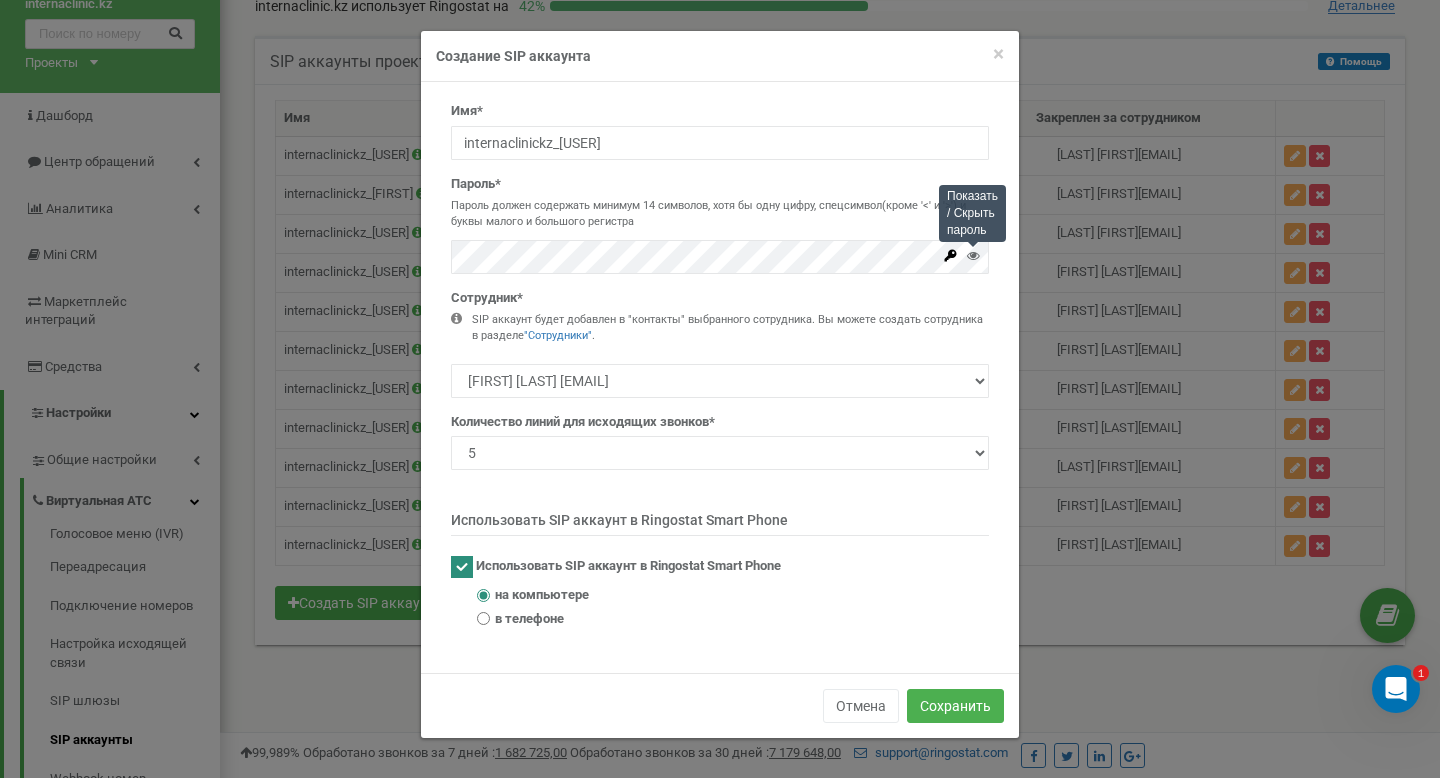 click at bounding box center (973, 255) 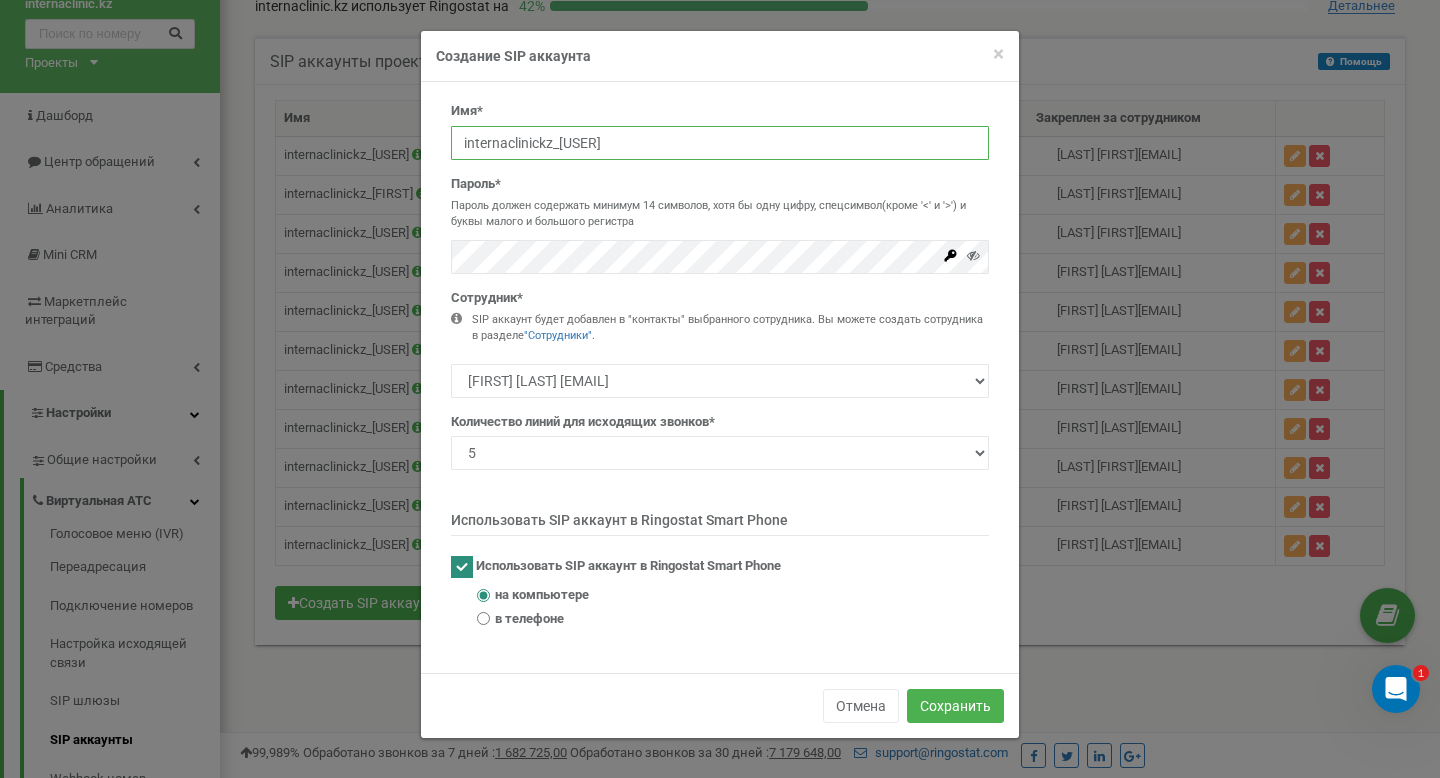 drag, startPoint x: 614, startPoint y: 140, endPoint x: 245, endPoint y: 123, distance: 369.3914 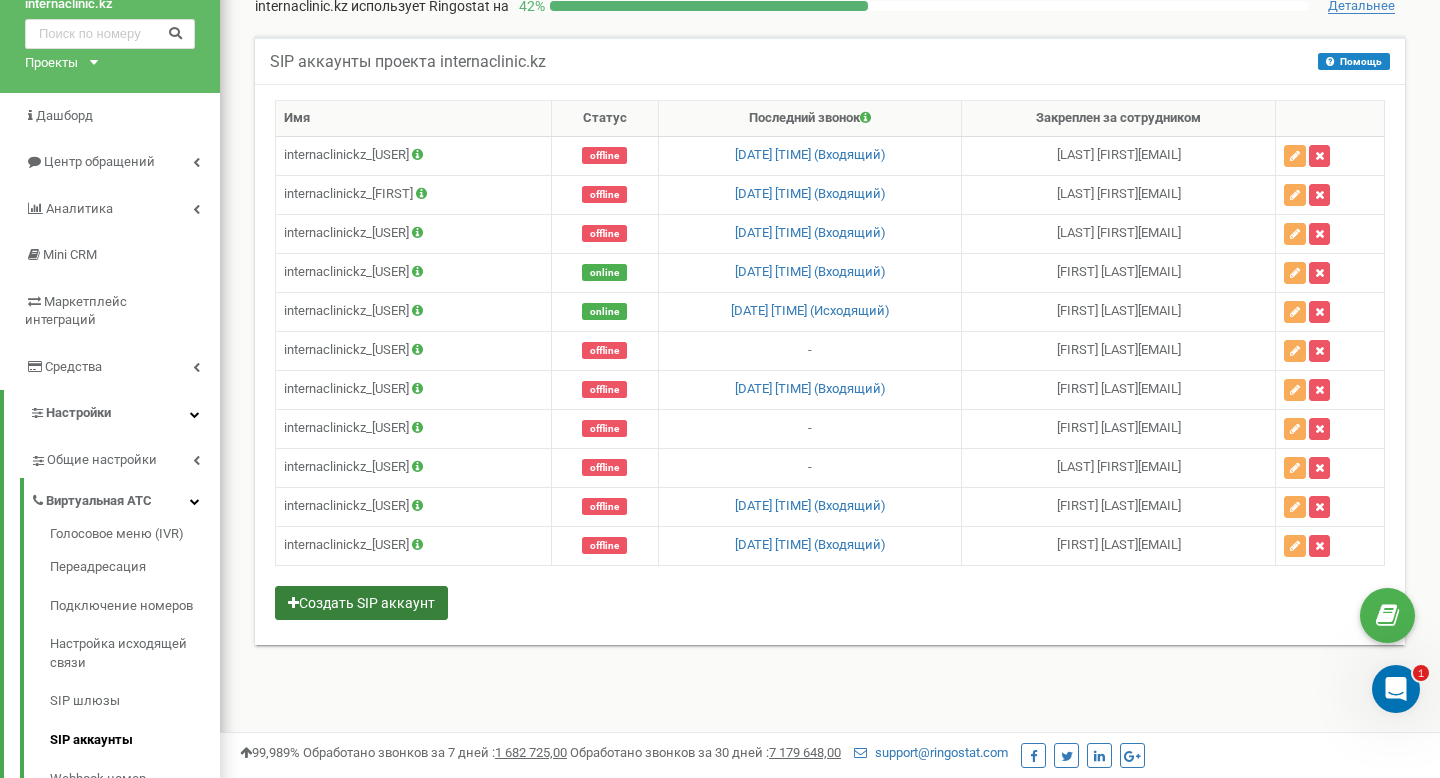 click on "Создать SIP аккаунт" at bounding box center [361, 603] 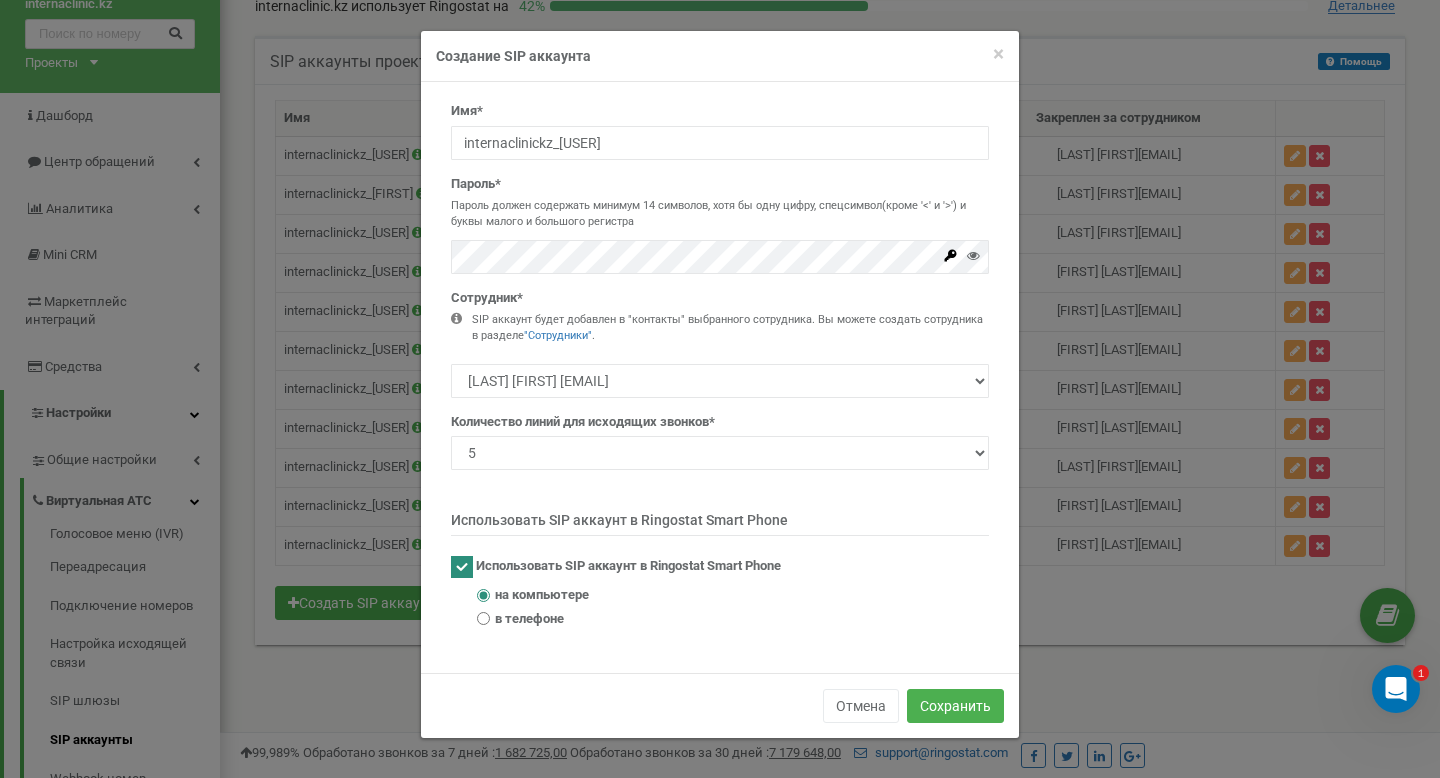 click on "Имя*
internaclinickz_
Пароль*
Пароль должен содержать минимум 14 символов, хотя бы одну цифру, спецсимвол(кроме '<' и '>') и буквы малого и большого регистра
Сотрудник*
1 2 3" at bounding box center (720, 372) 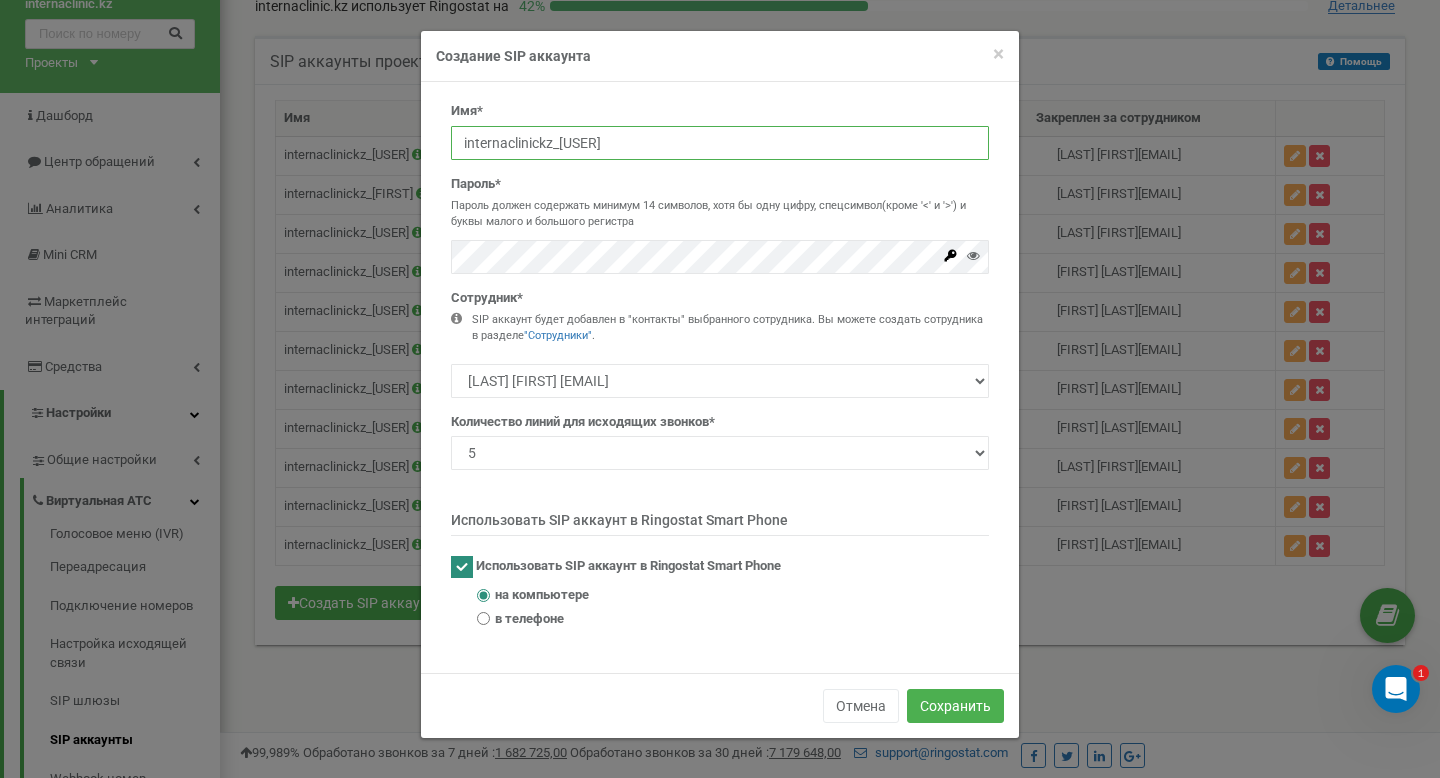 click on "internaclinickz_" at bounding box center [720, 143] 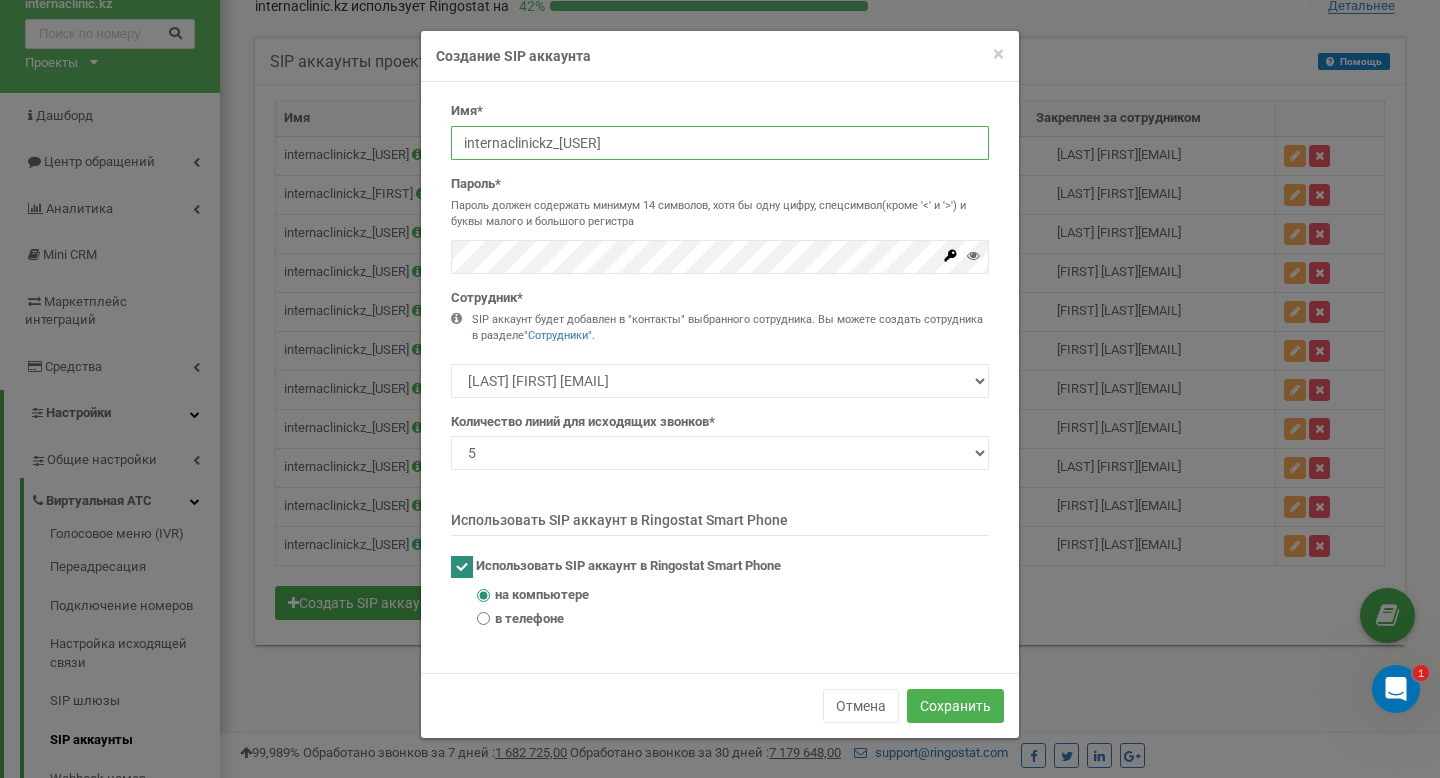 type on "internaclinickz_[NAME]" 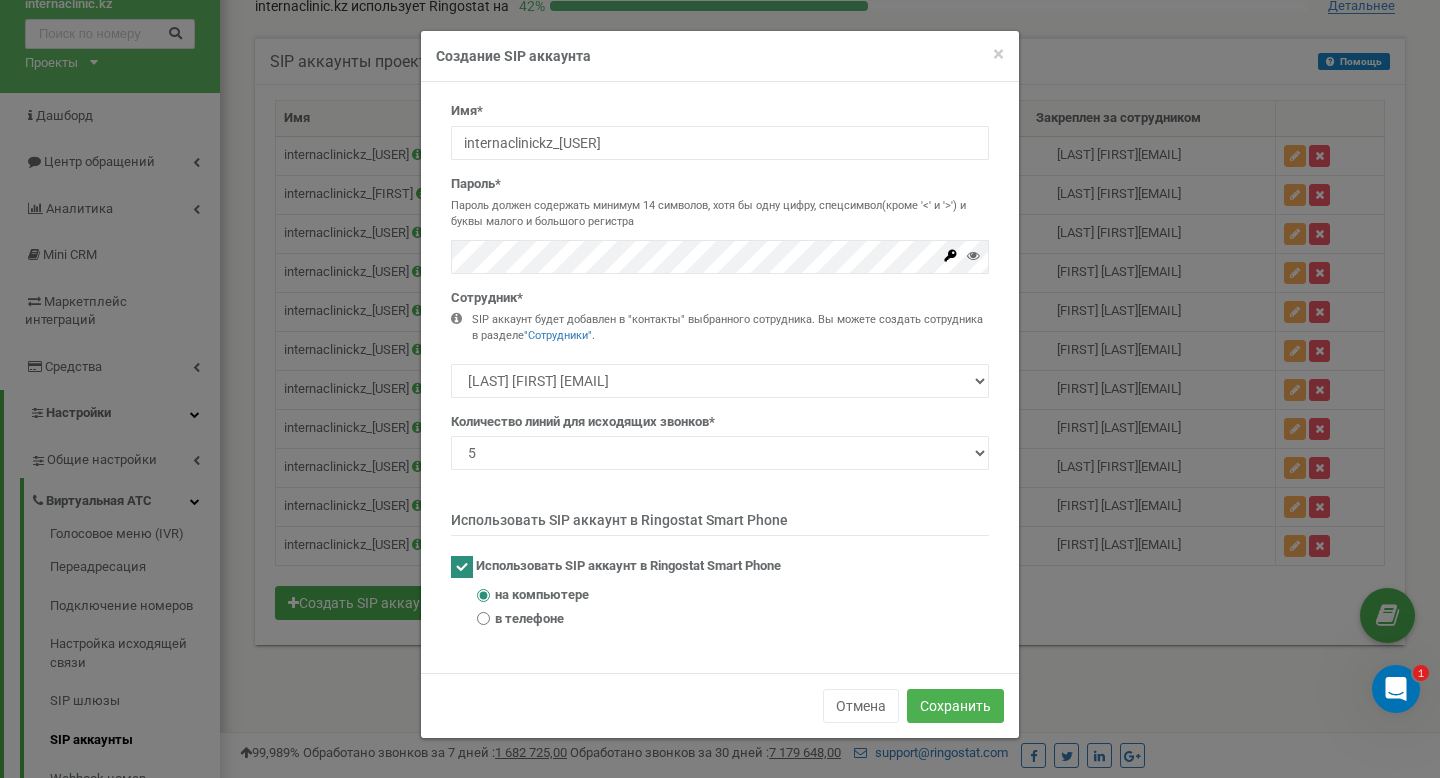 click on "Пароль должен содержать минимум 14 символов, хотя бы одну цифру, спецсимвол(кроме '<' и '>') и буквы малого и большого регистра" at bounding box center (720, 213) 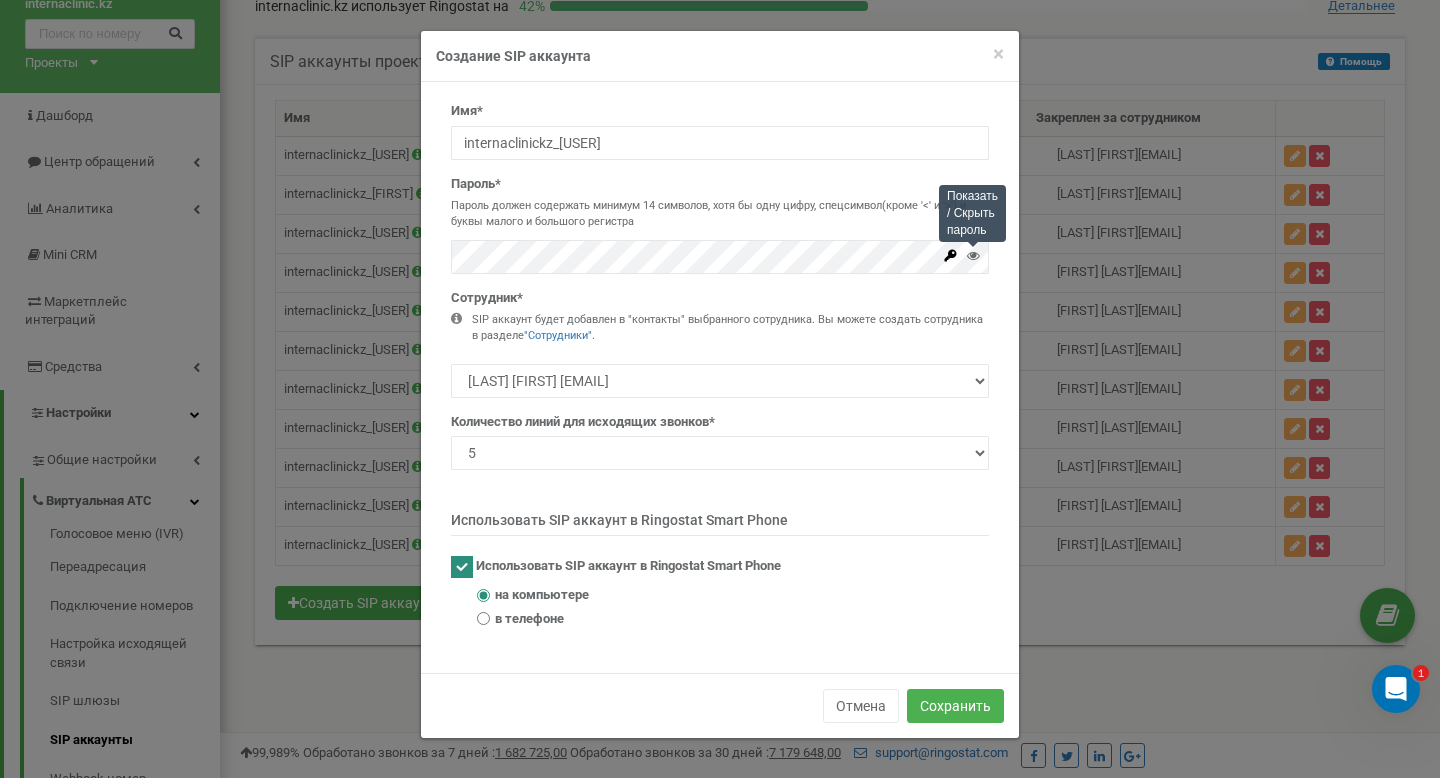 click at bounding box center [973, 255] 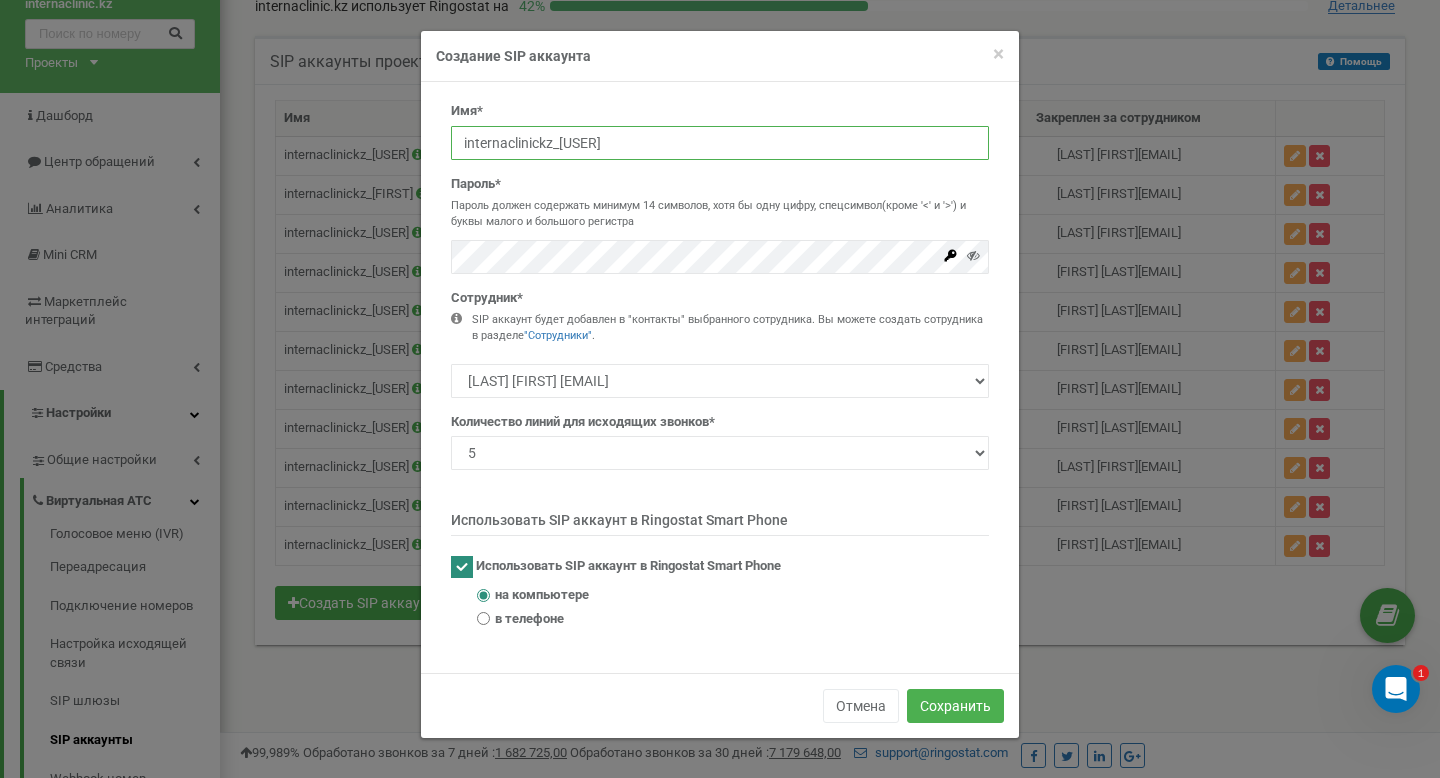 click on "internaclinickz_[NAME]" at bounding box center [720, 143] 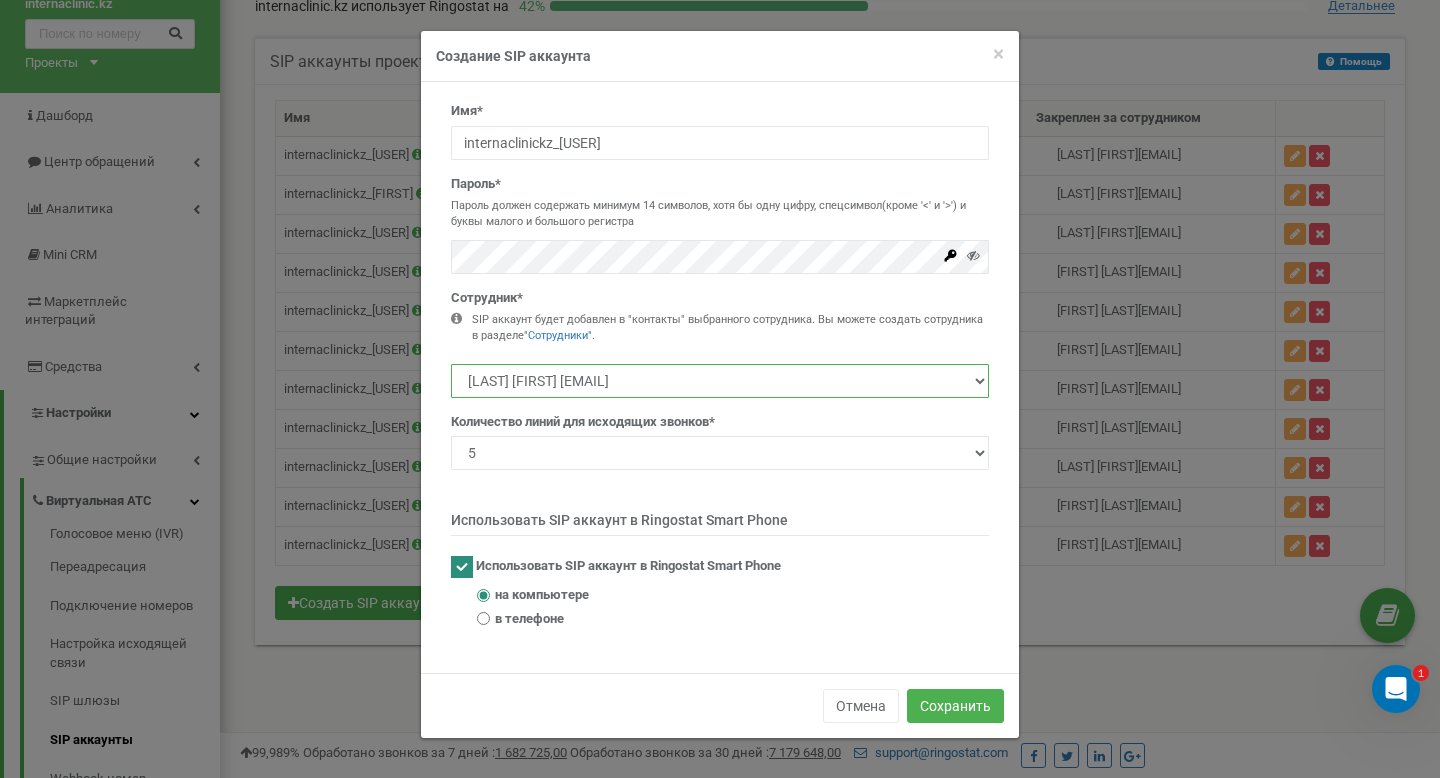click on "Акимбекова Назира nazira19950718@gmail.com
Азнабакиева Малика Abazika0402@gmail.com
Ардак Асель 028kzzt@gmail.com
Улекова Анель ulekovaa@gmail.com" at bounding box center (720, 381) 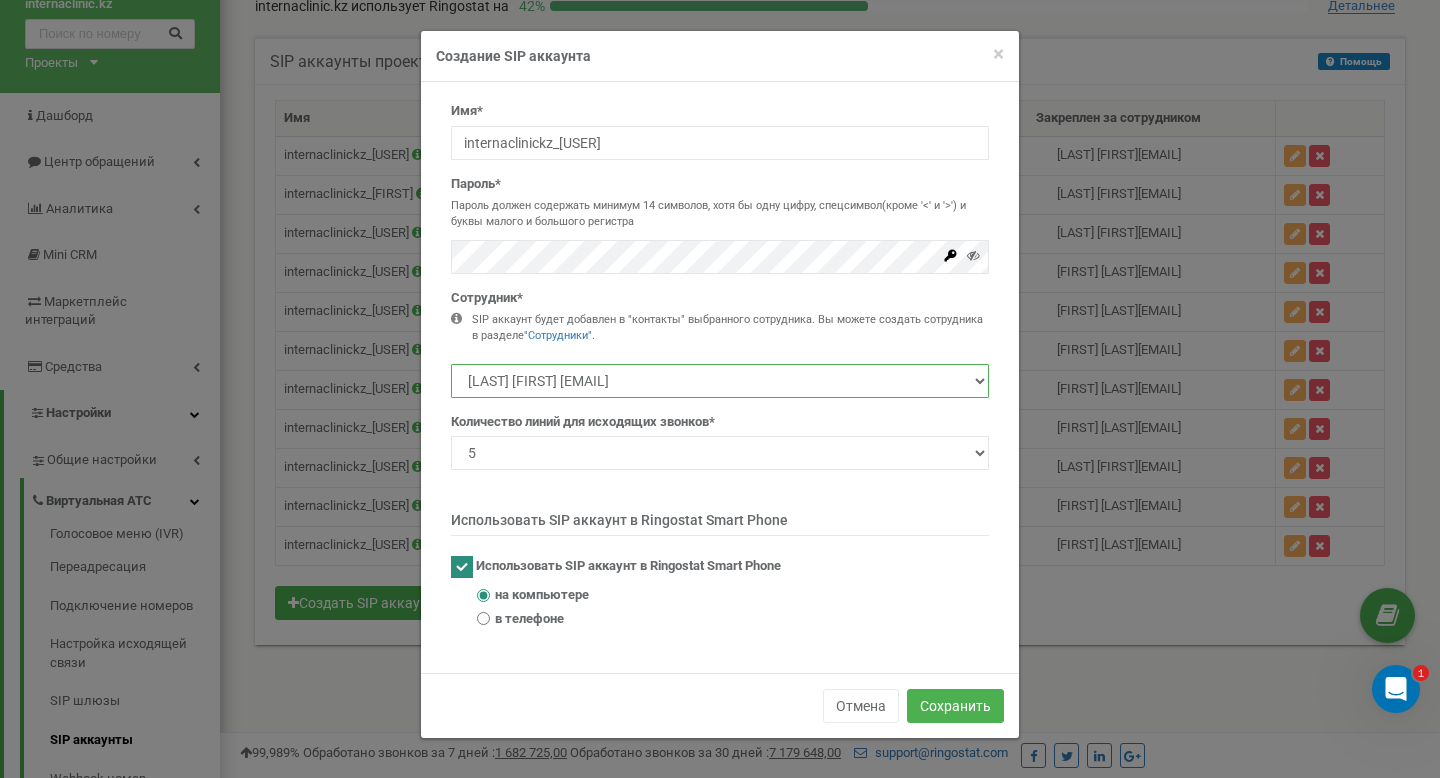 select on "478966" 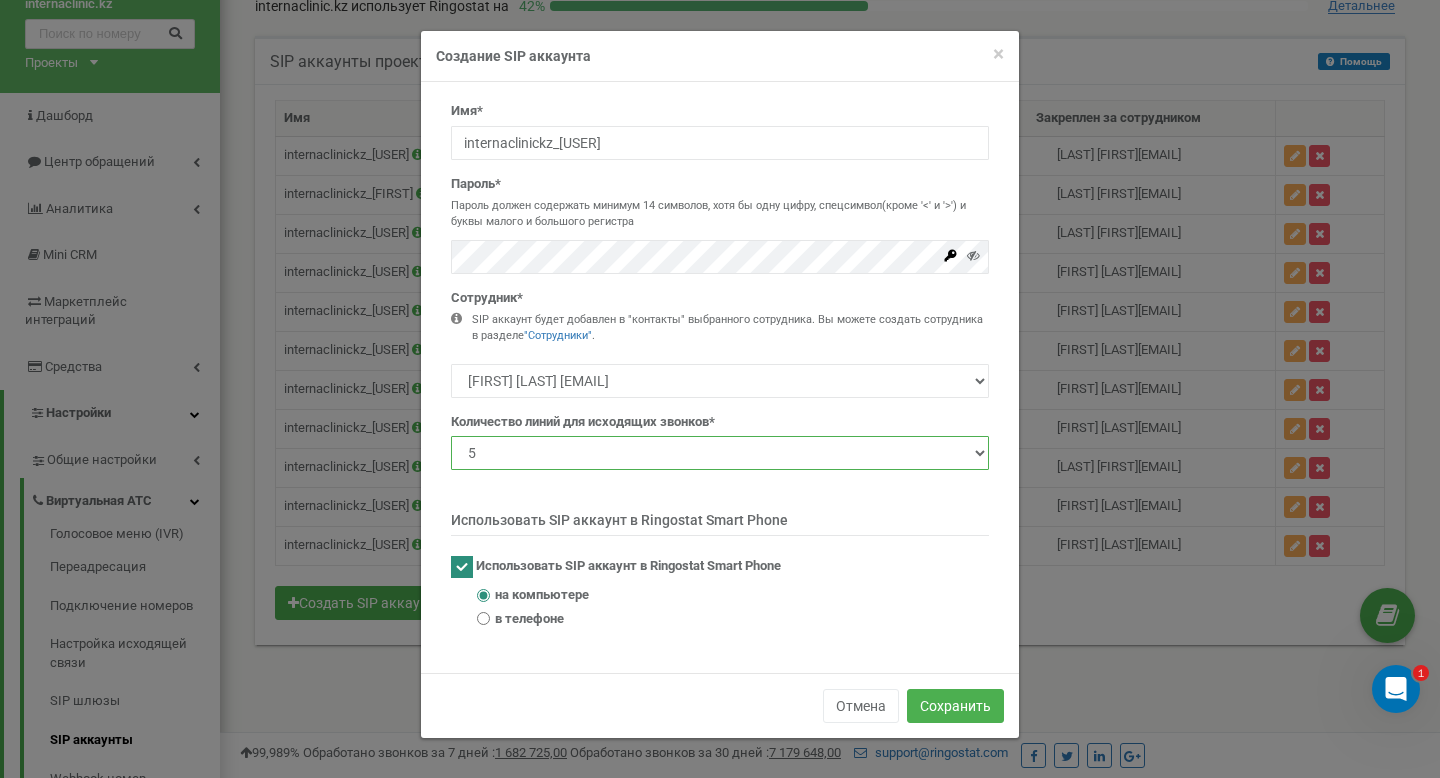 click on "1
2
3
4
5
10
20
50
100" at bounding box center (720, 453) 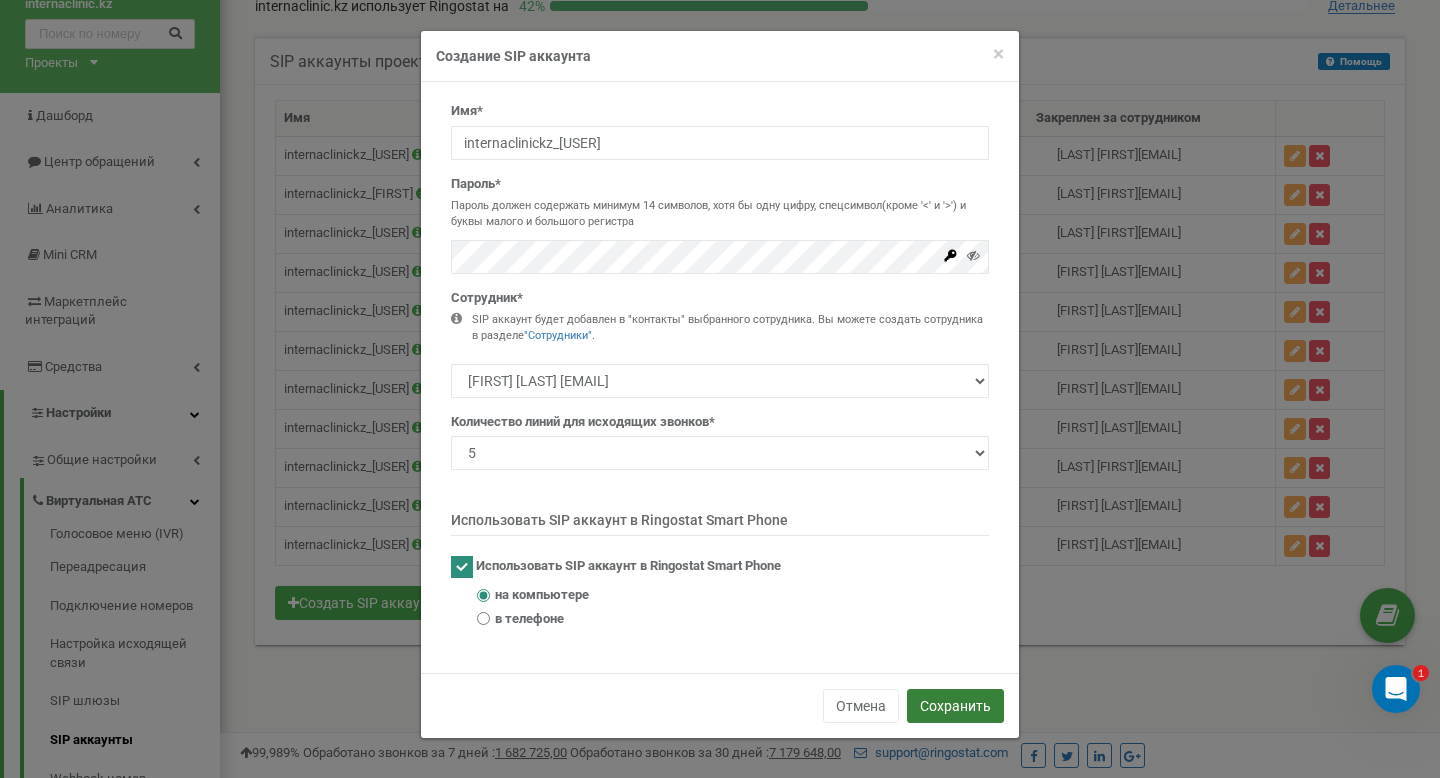 click on "Сохранить" at bounding box center [955, 706] 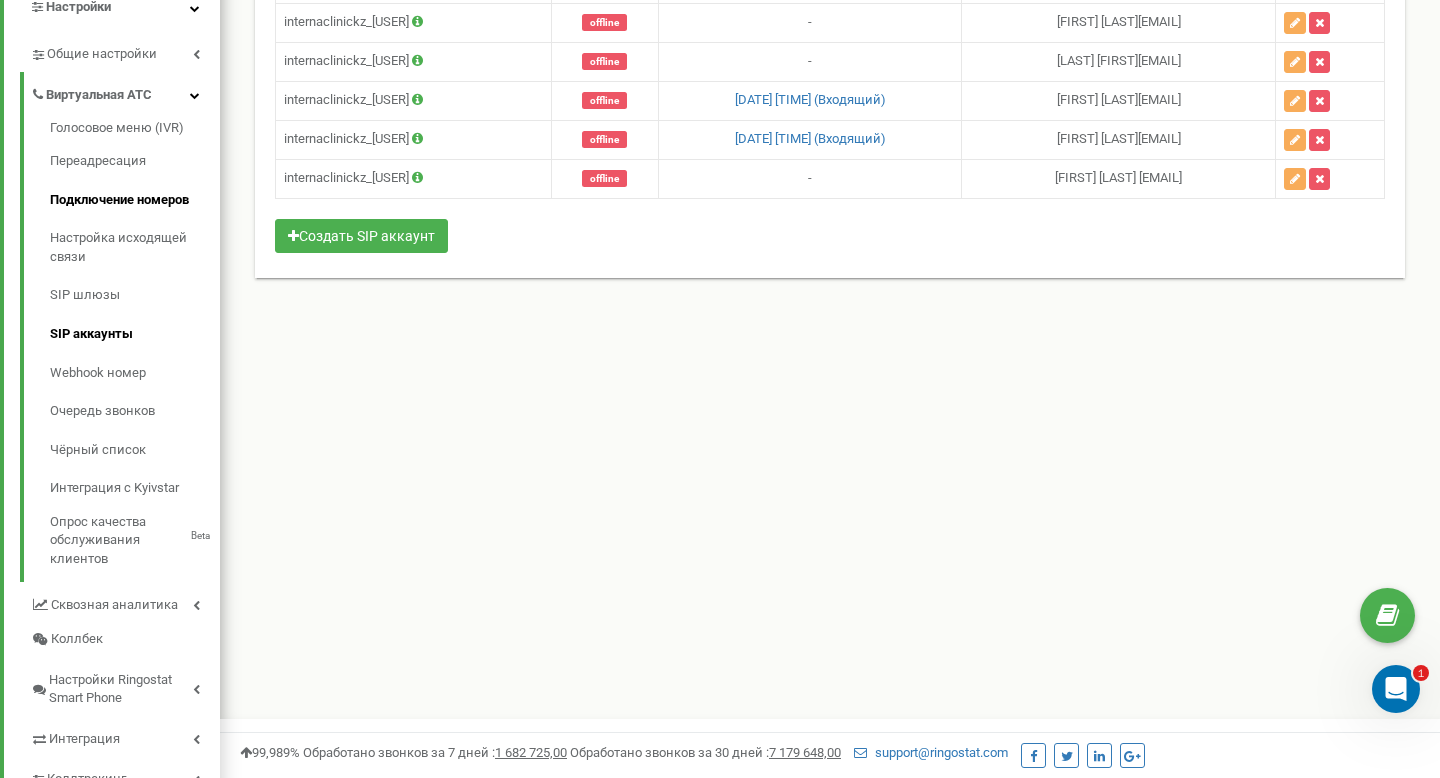 scroll, scrollTop: 531, scrollLeft: 0, axis: vertical 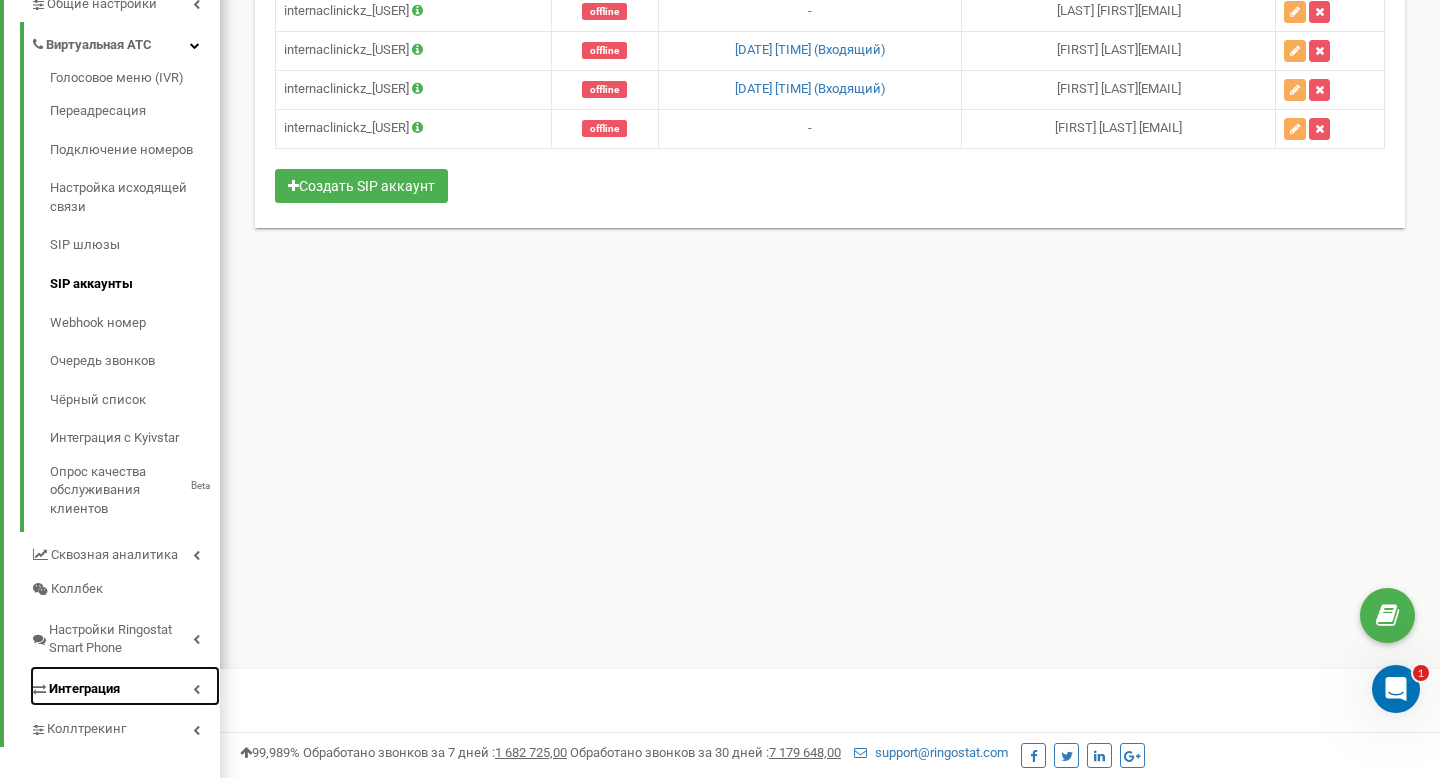 click on "Интеграция" at bounding box center (84, 689) 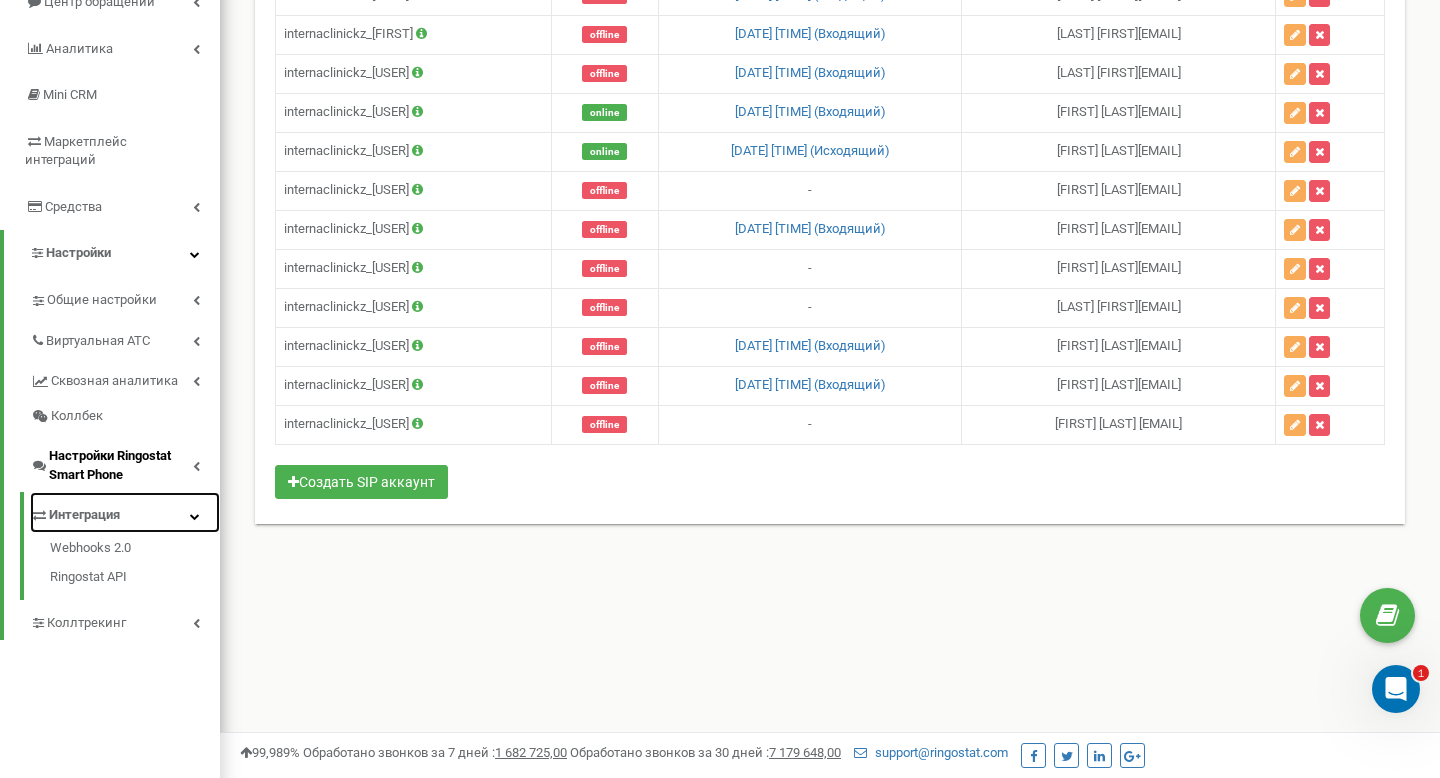 scroll, scrollTop: 108, scrollLeft: 0, axis: vertical 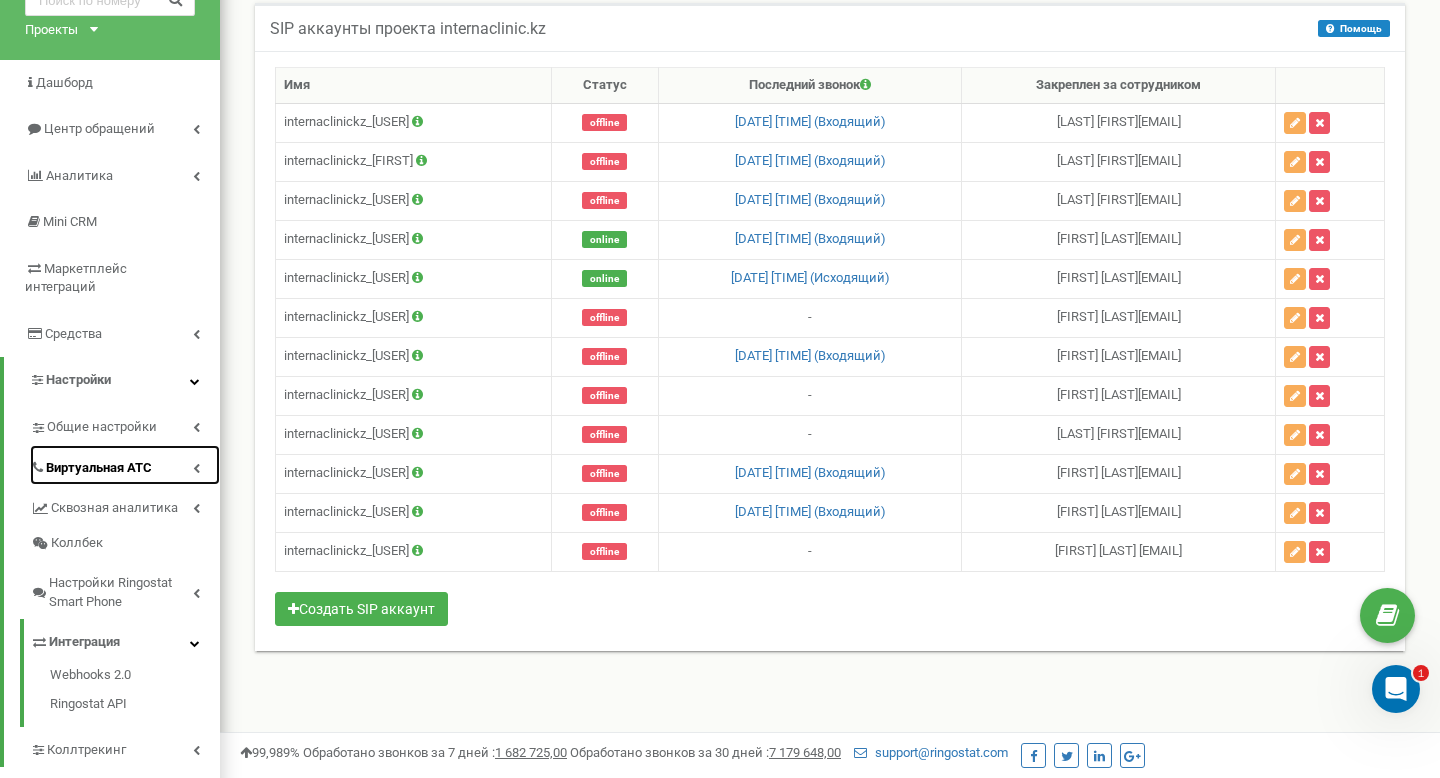 click on "Виртуальная АТС" at bounding box center (99, 468) 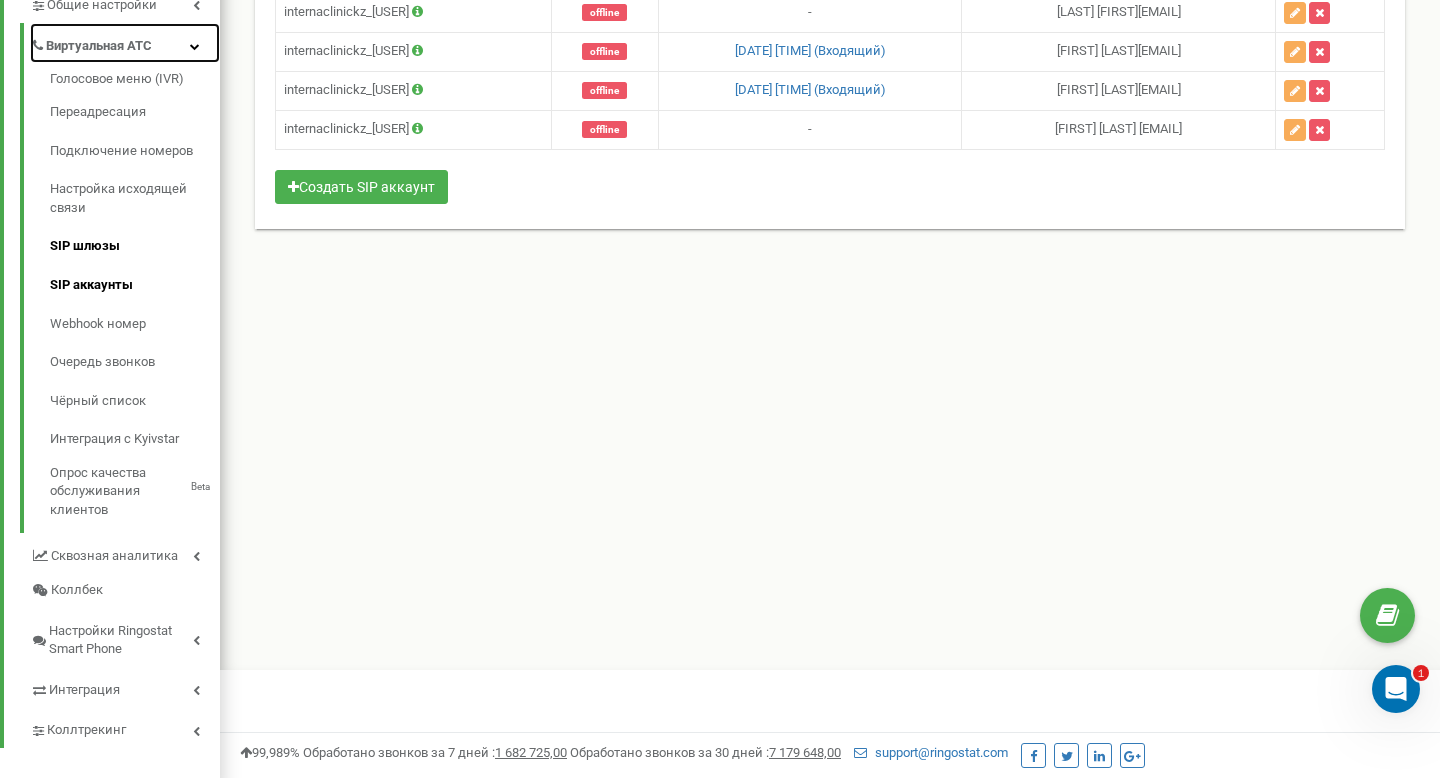 scroll, scrollTop: 531, scrollLeft: 0, axis: vertical 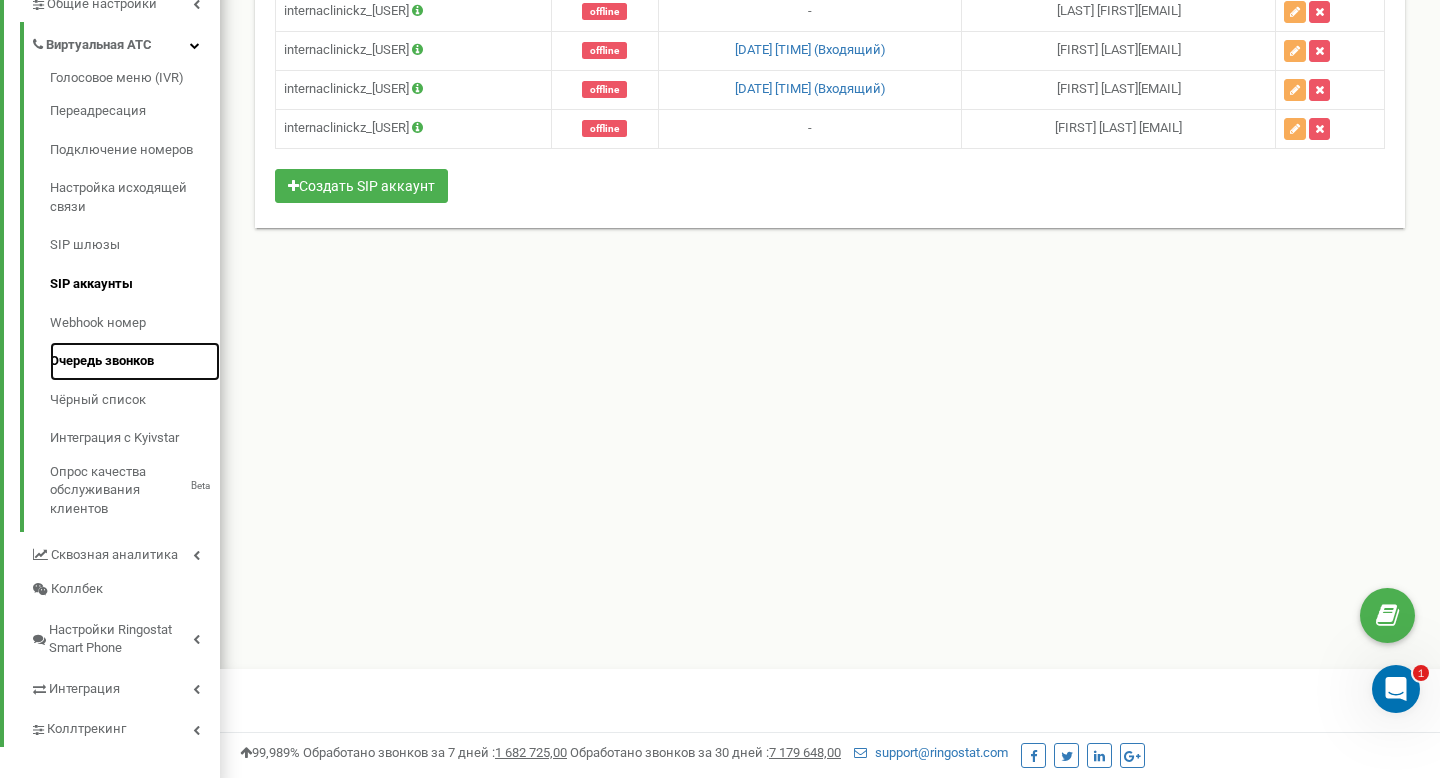 click on "Очередь звонков" at bounding box center [135, 361] 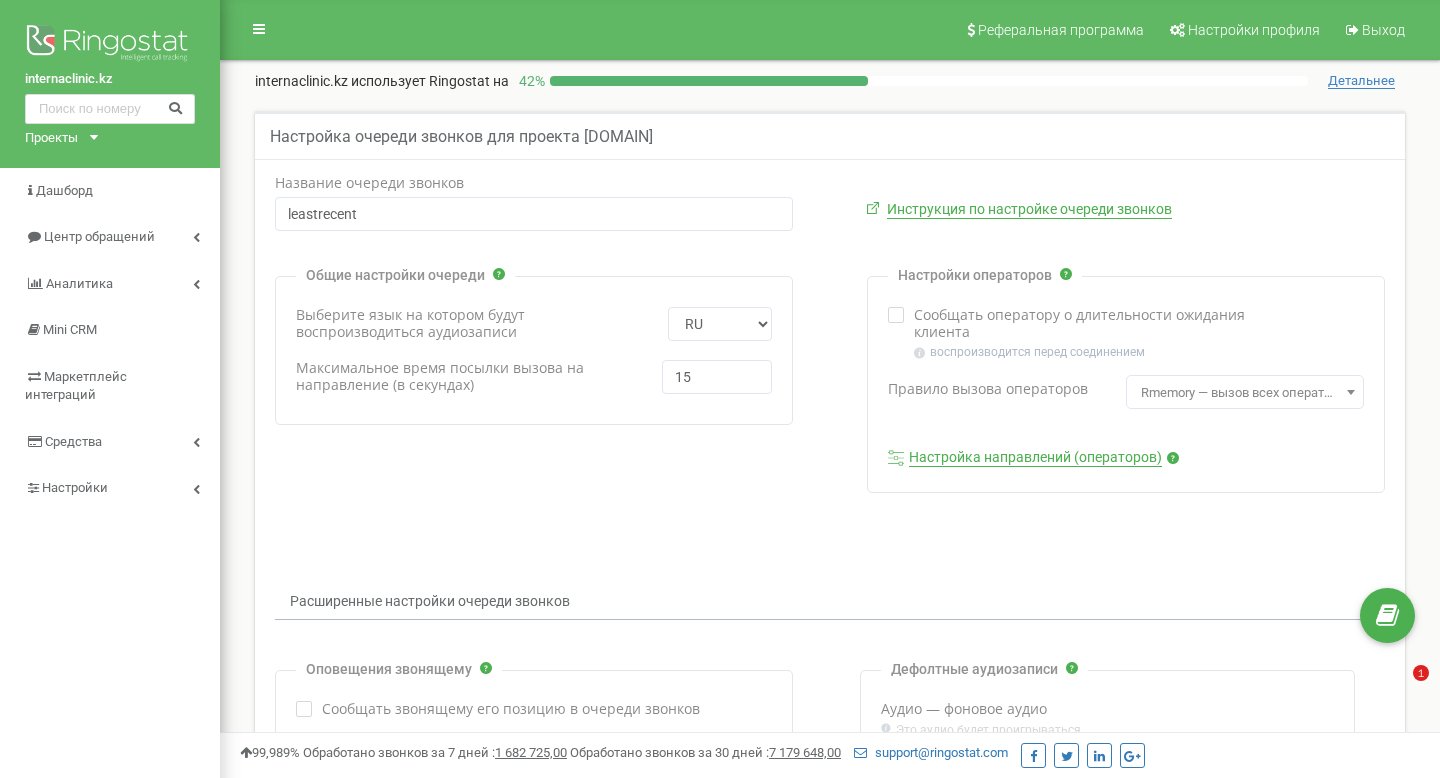 scroll, scrollTop: 32, scrollLeft: 0, axis: vertical 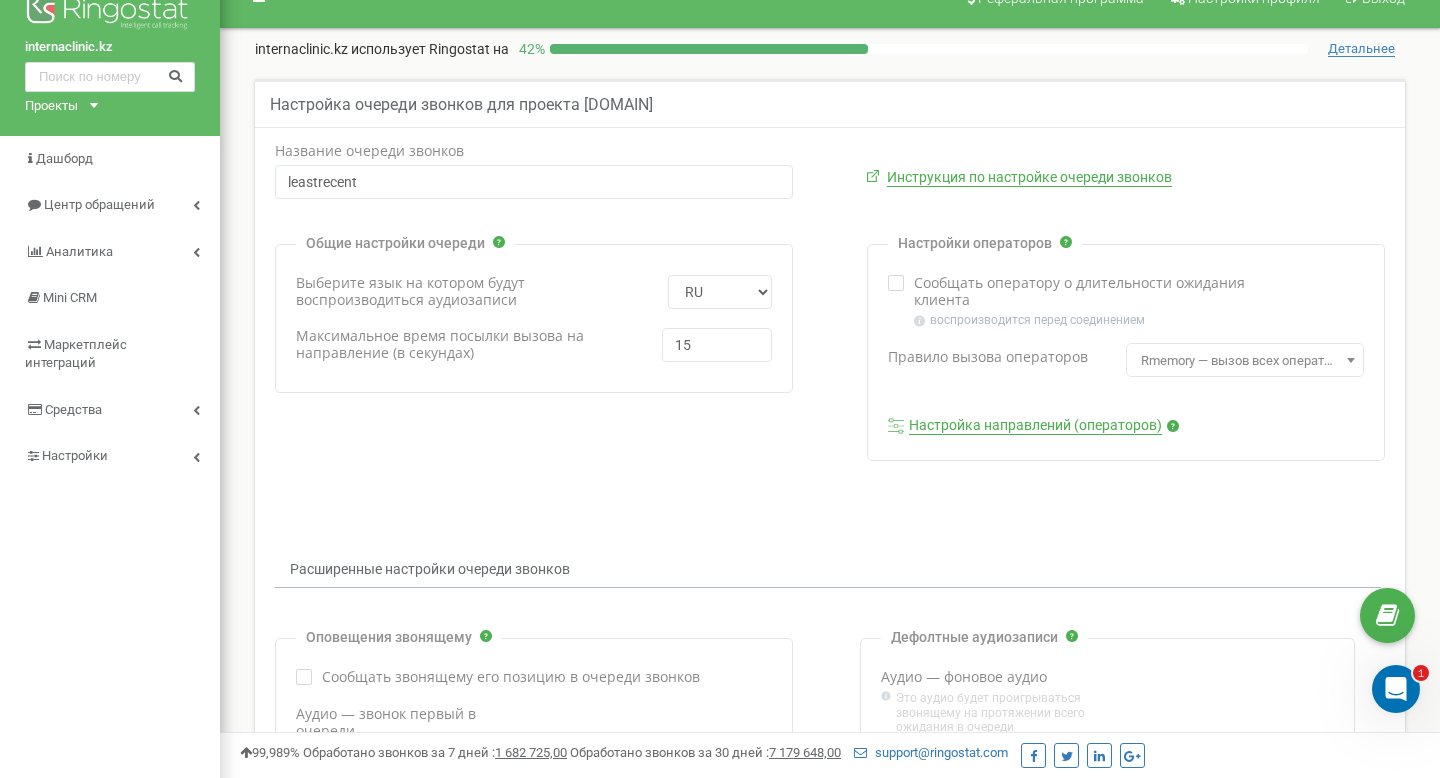 click on "Настройка направлений (операторов)" at bounding box center (1035, 426) 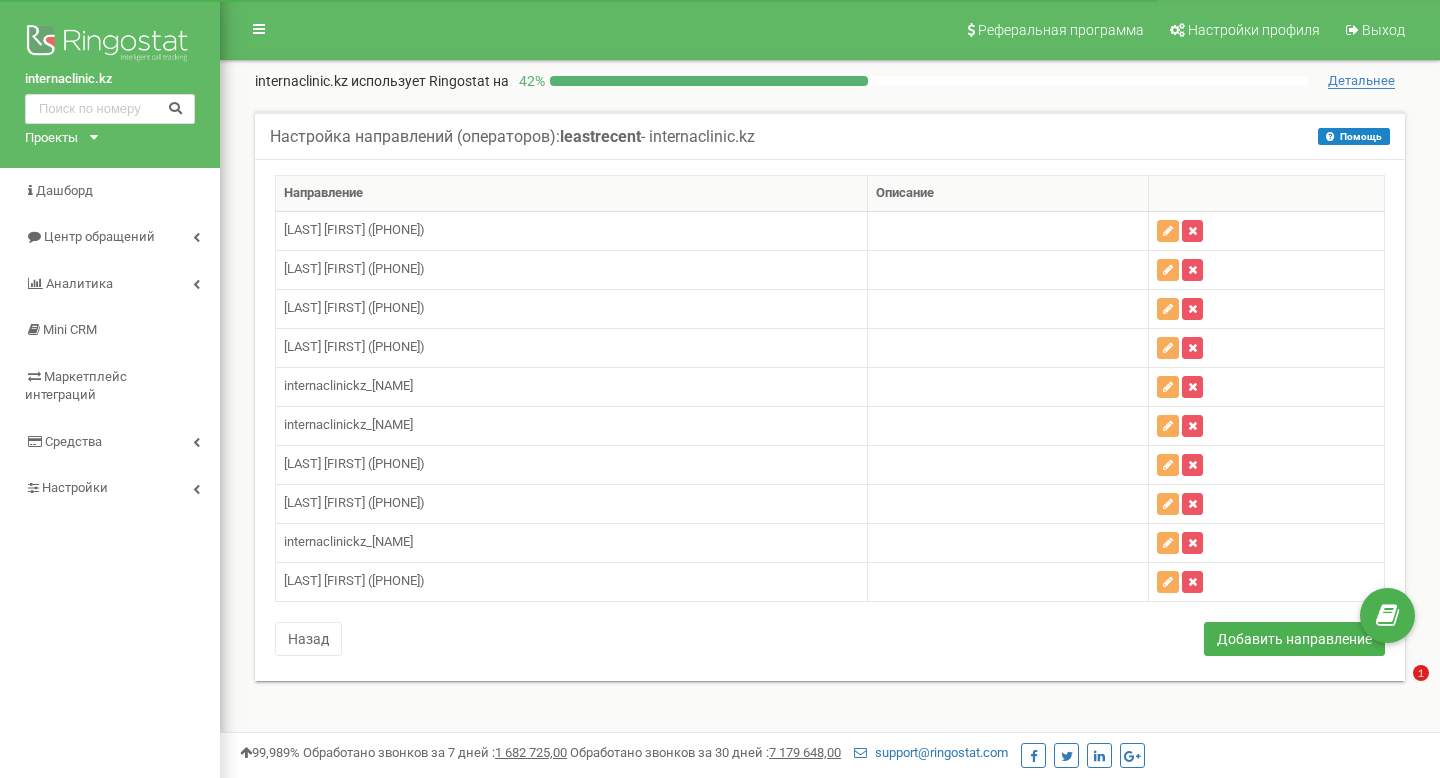 scroll, scrollTop: 56, scrollLeft: 0, axis: vertical 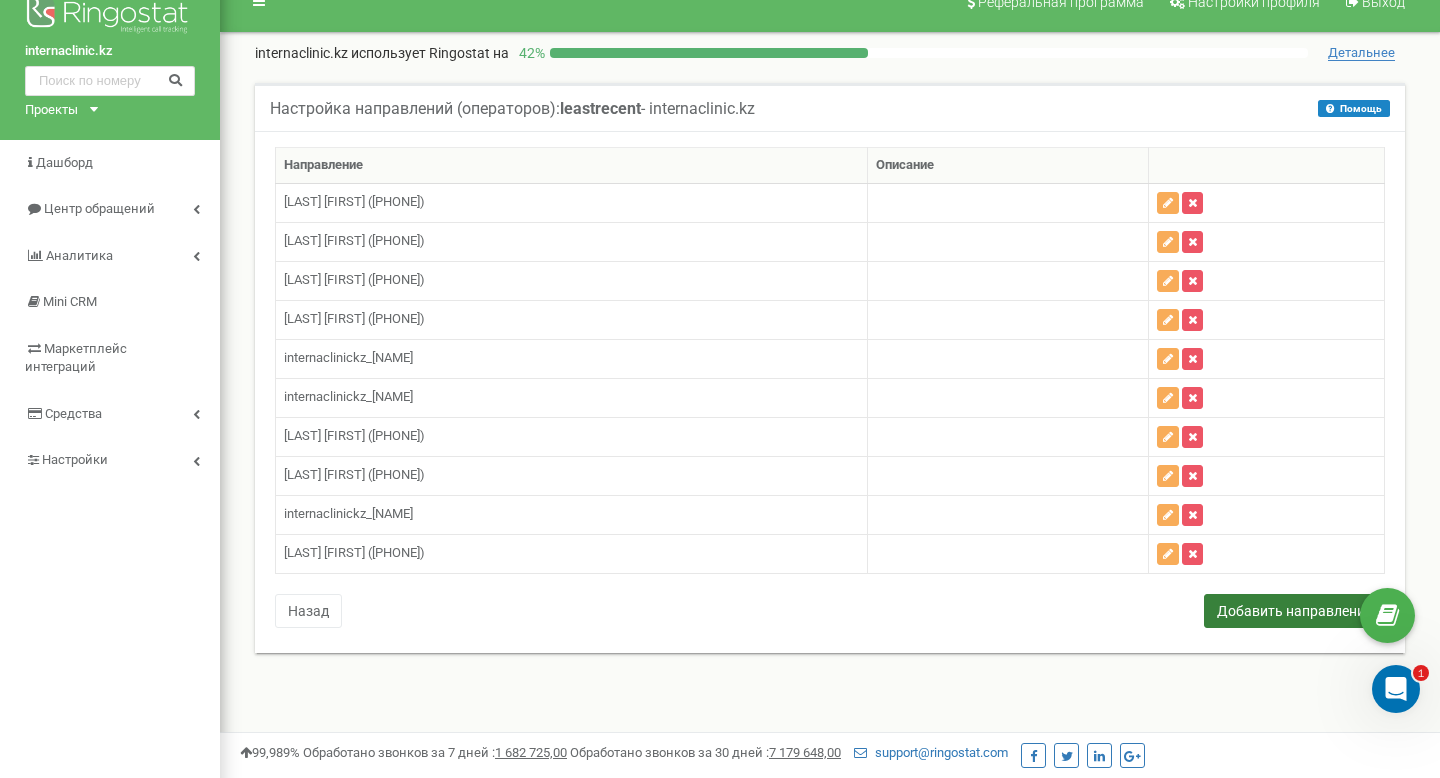 click on "Добавить направление" at bounding box center (1294, 611) 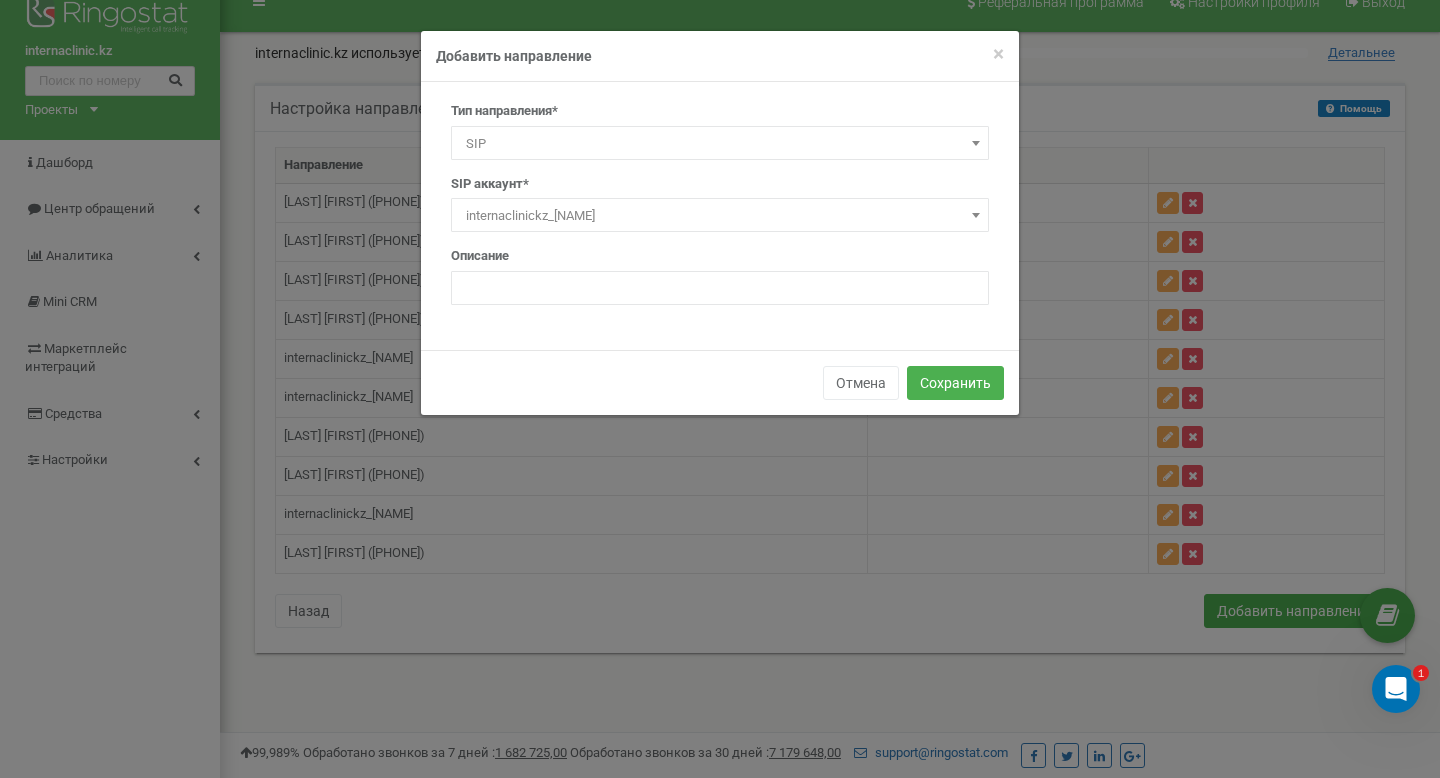 click on "internaclinickz_[NAME]" at bounding box center (720, 216) 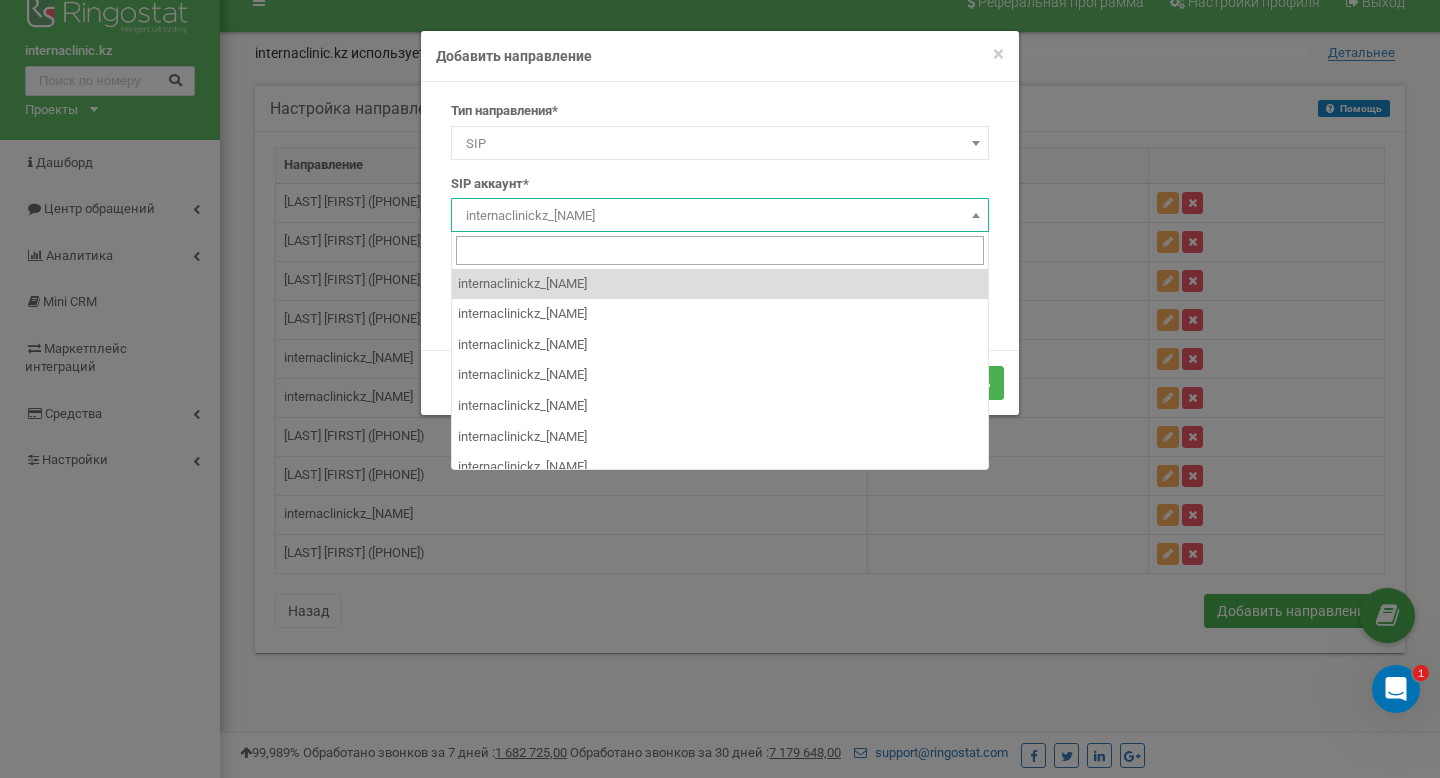 scroll, scrollTop: 167, scrollLeft: 0, axis: vertical 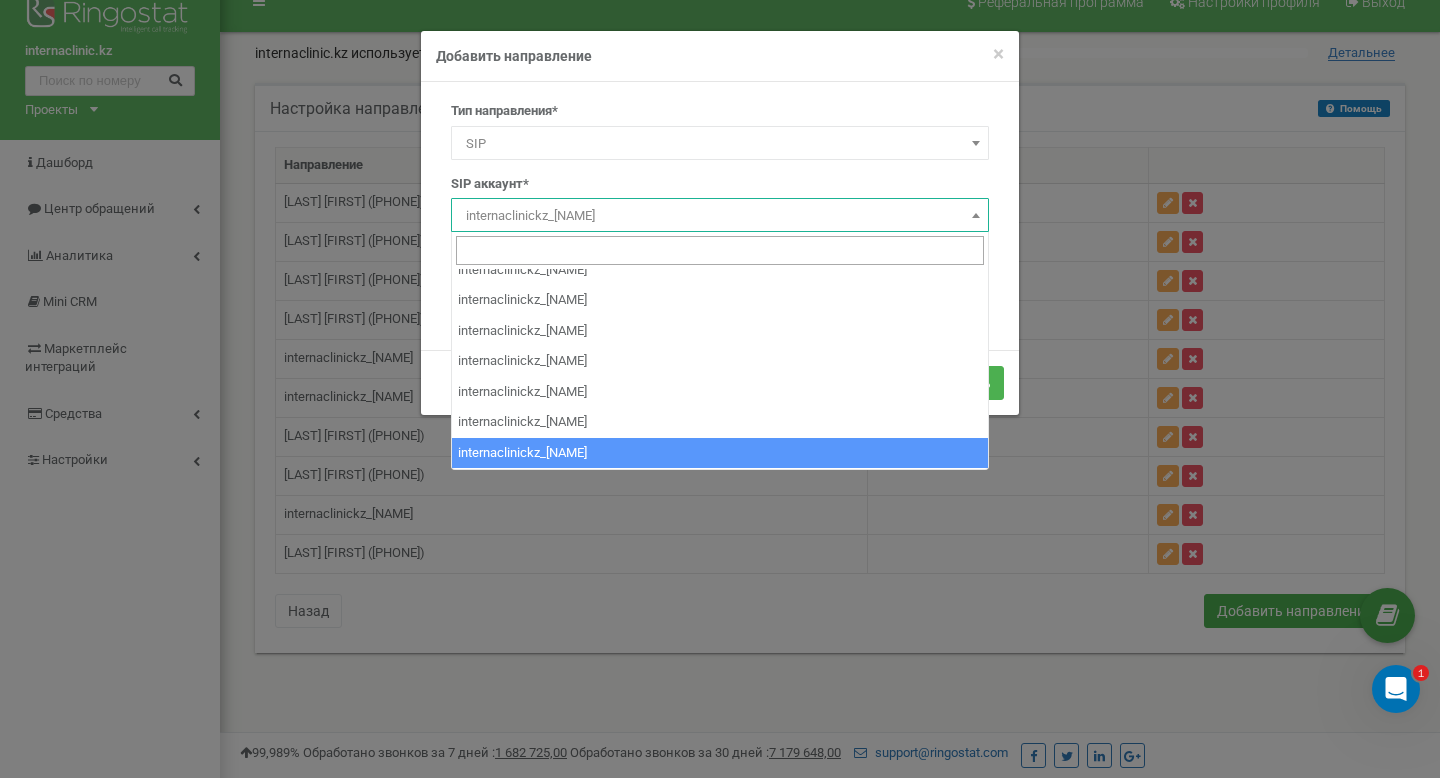 select on "internaclinickz_[NAME]" 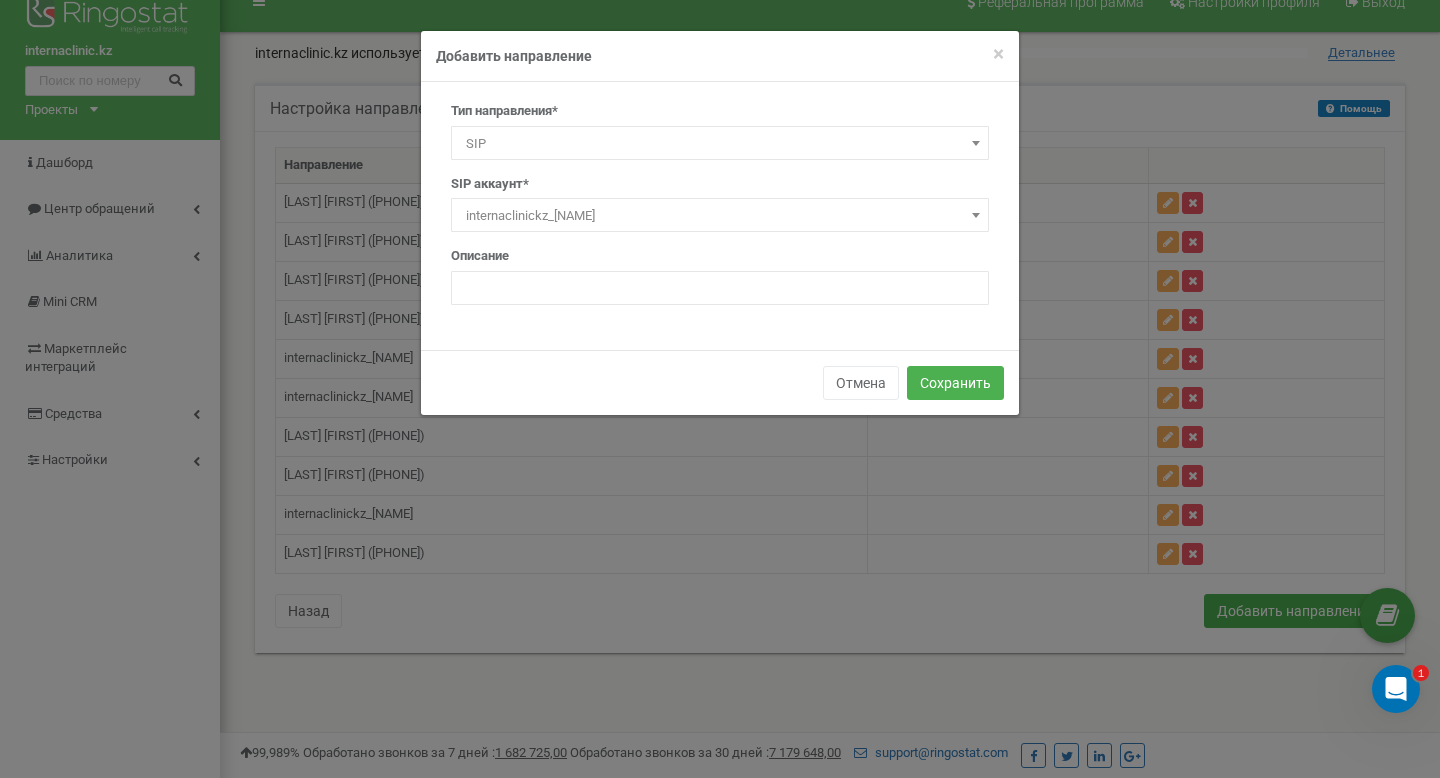 click on "SIP" at bounding box center [720, 144] 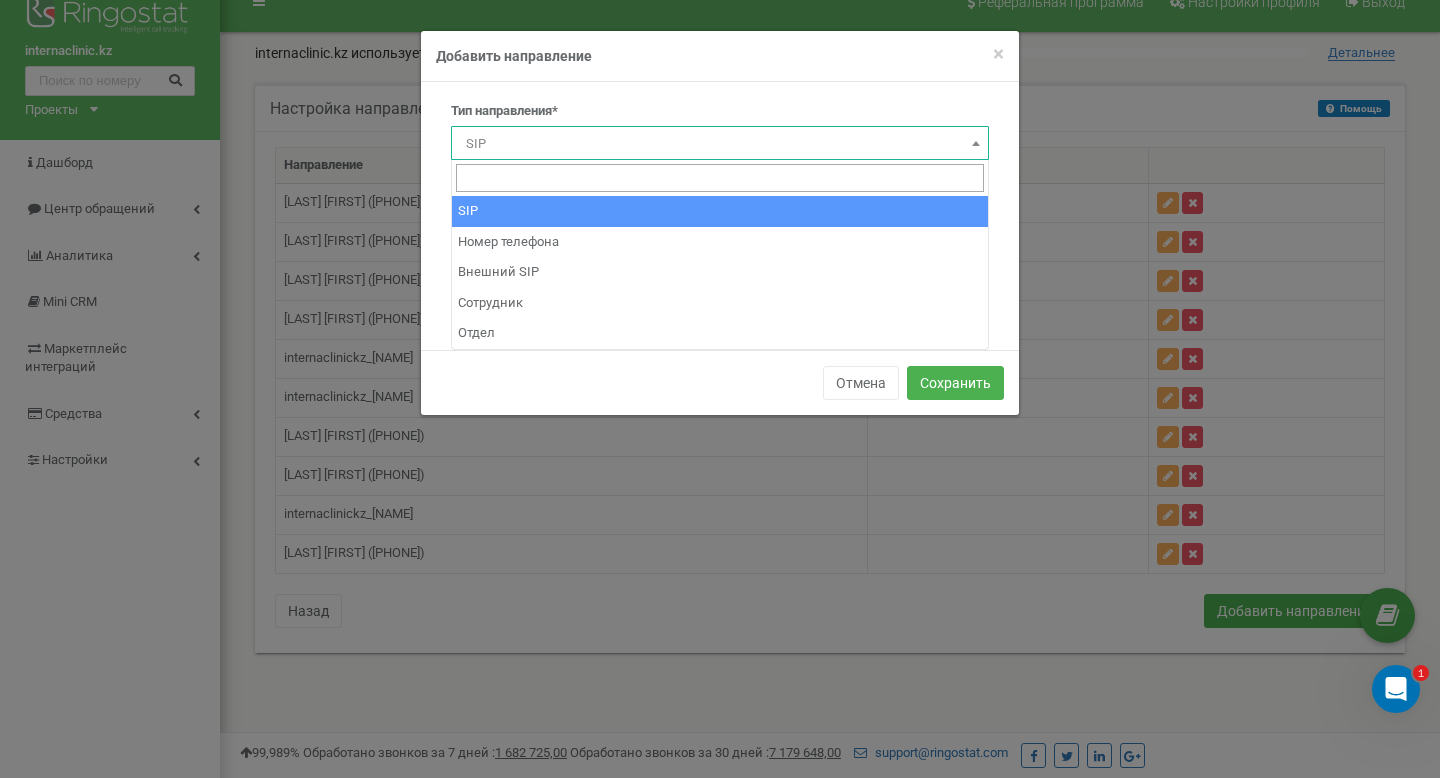click on "SIP" at bounding box center (720, 144) 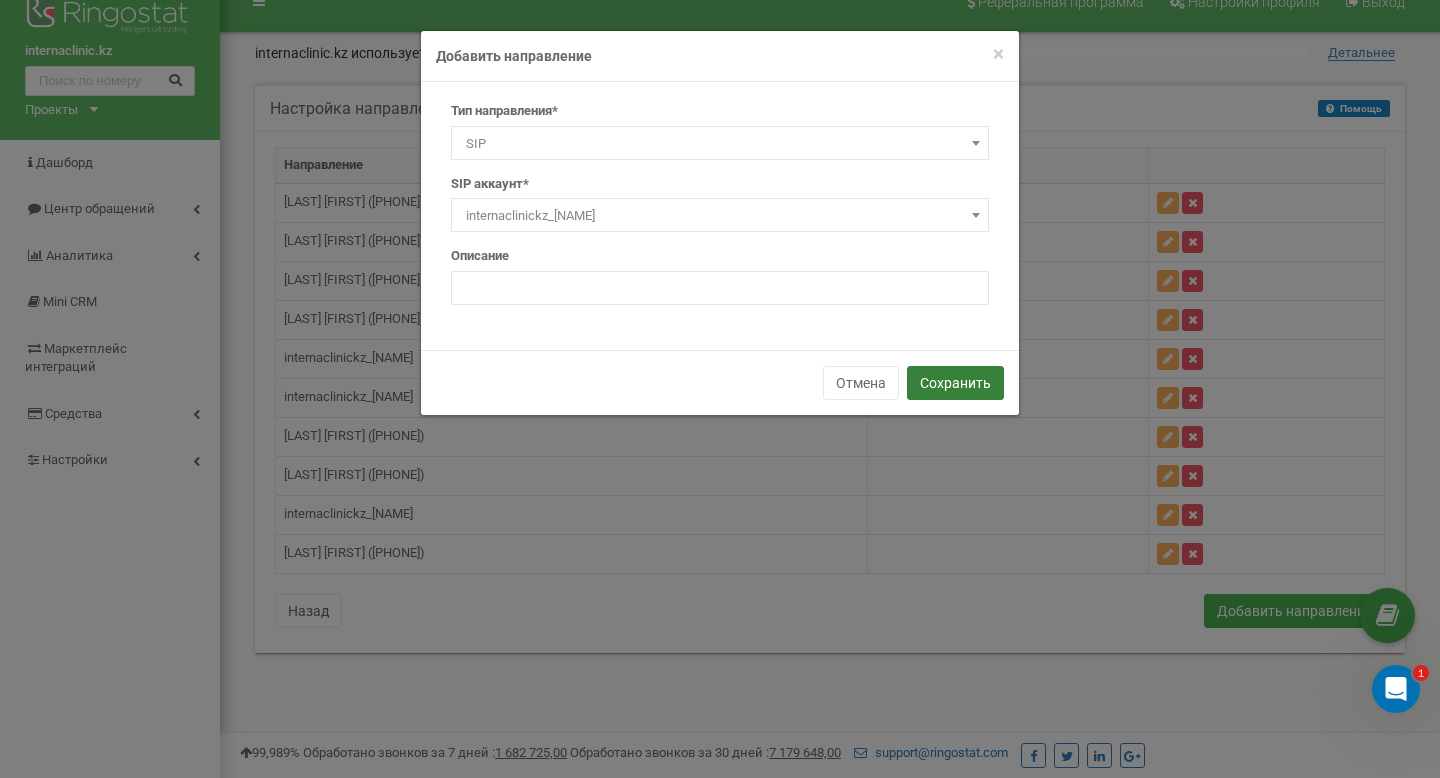 click on "Сохранить" at bounding box center [955, 383] 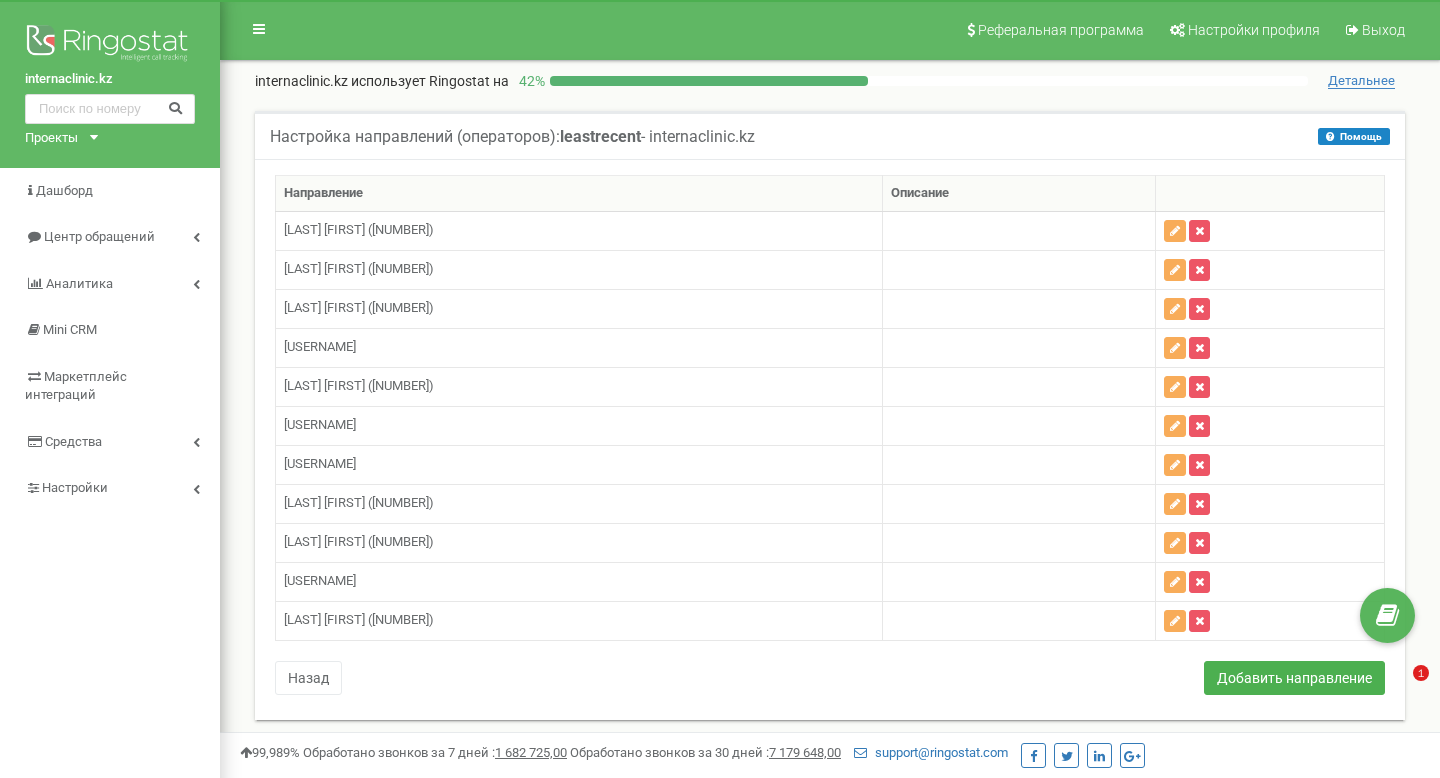 scroll, scrollTop: 0, scrollLeft: 0, axis: both 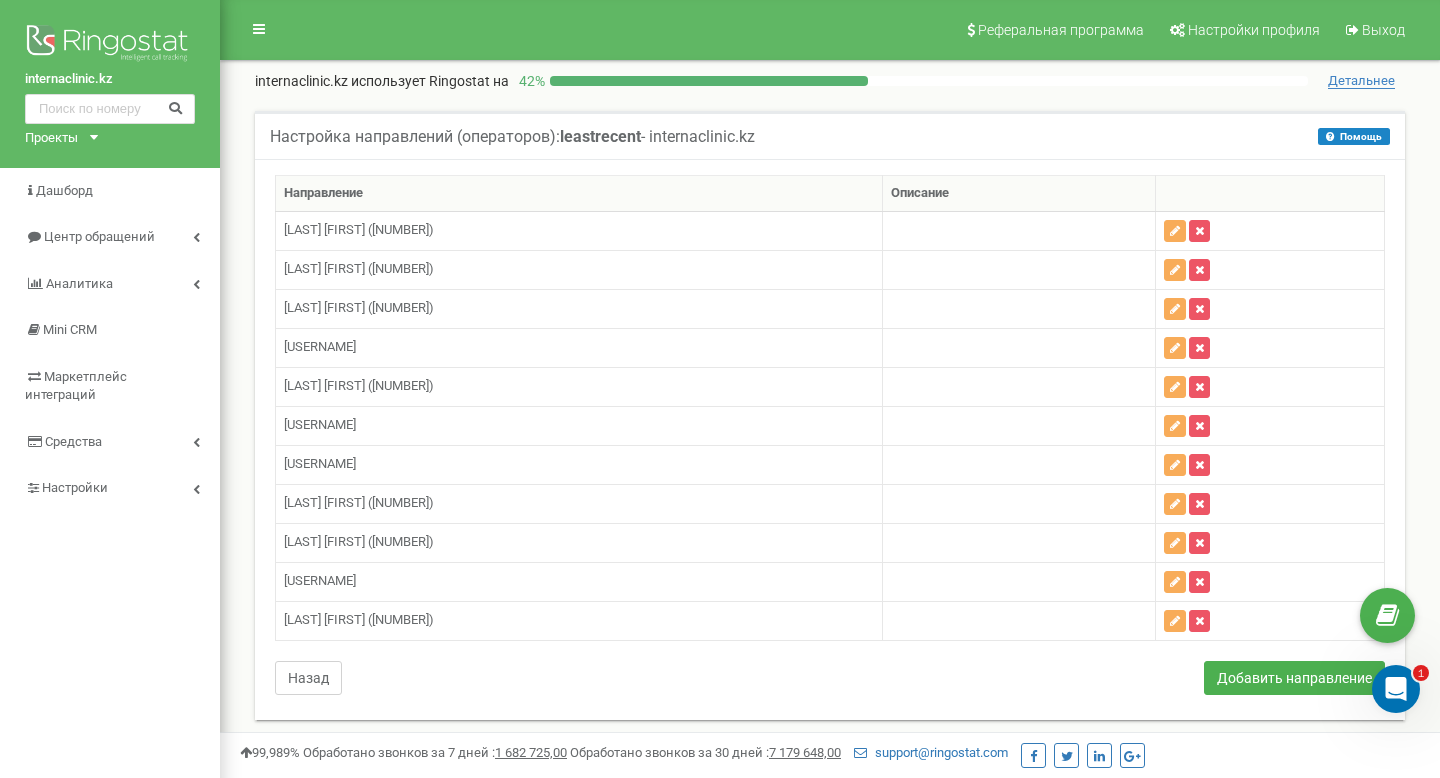 click on "Назад" at bounding box center (308, 678) 